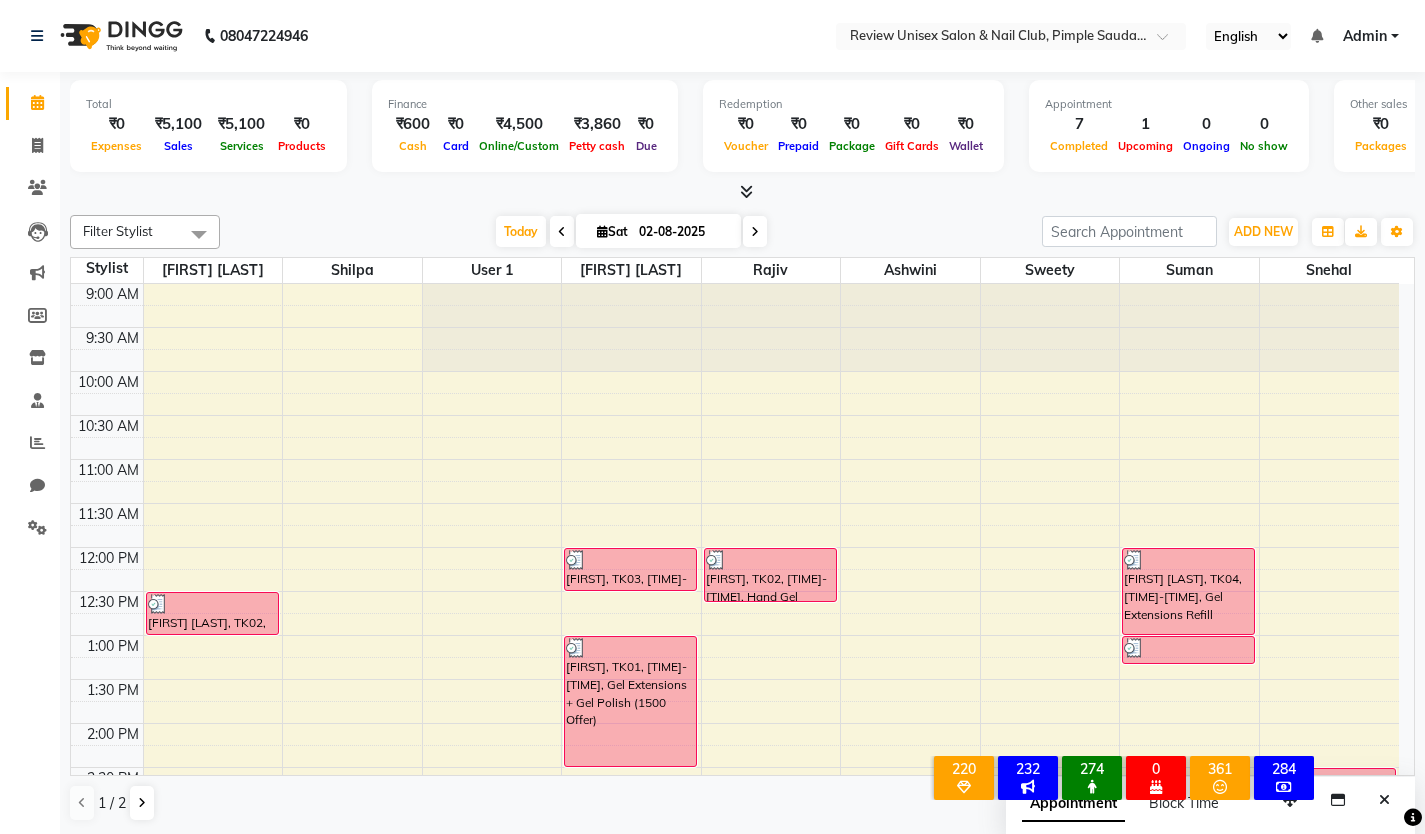 scroll, scrollTop: 0, scrollLeft: 0, axis: both 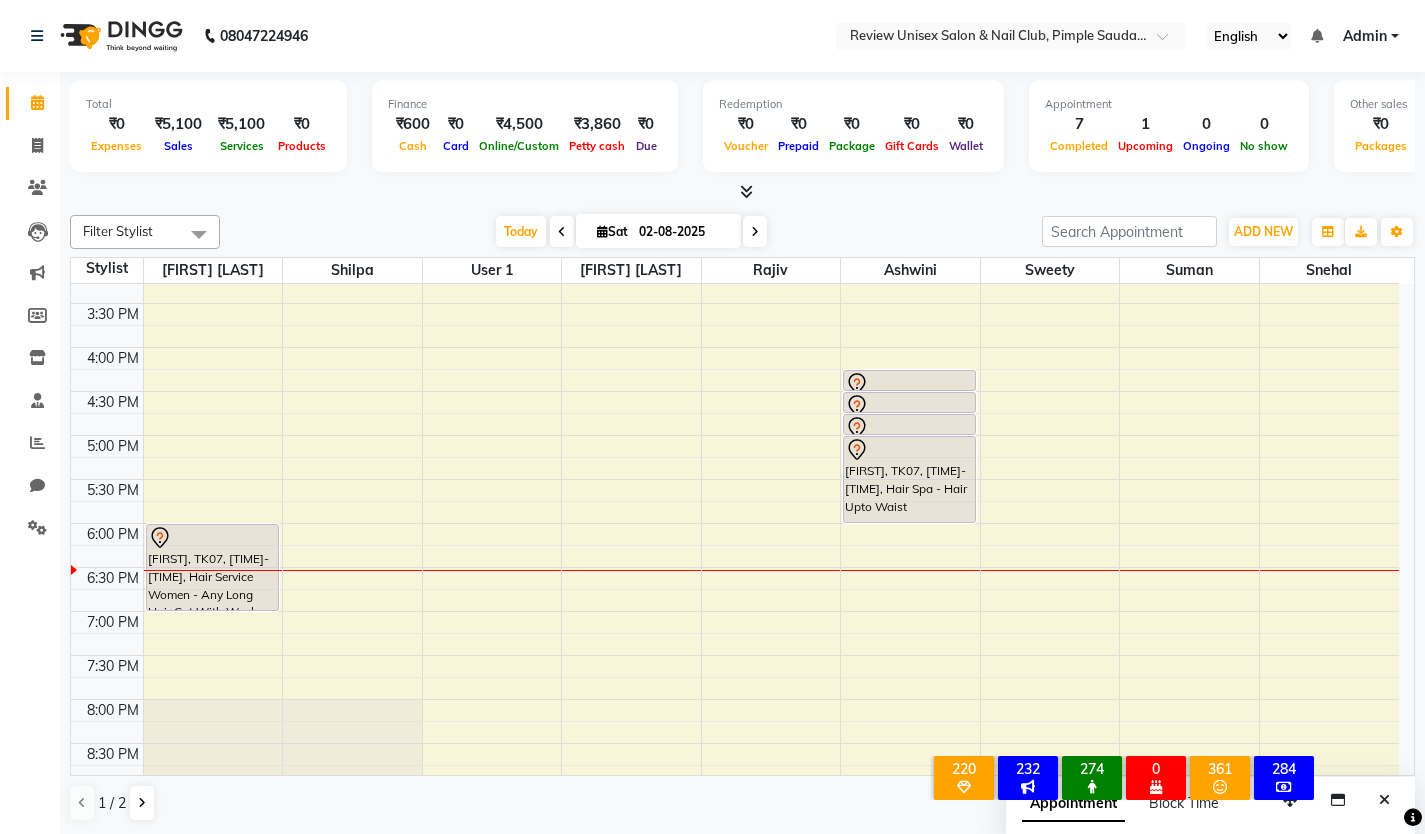 click on "[PHONE] Select Location × Review Unisex Salon & Nail Club, Pimple Saudagar English ENGLISH Español العربية मराठी हिंदी ગુજરાતી தமிழ் 中文 Notifications nothing to show Admin Manage Profile Change Password Sign out Version:3.15.11" 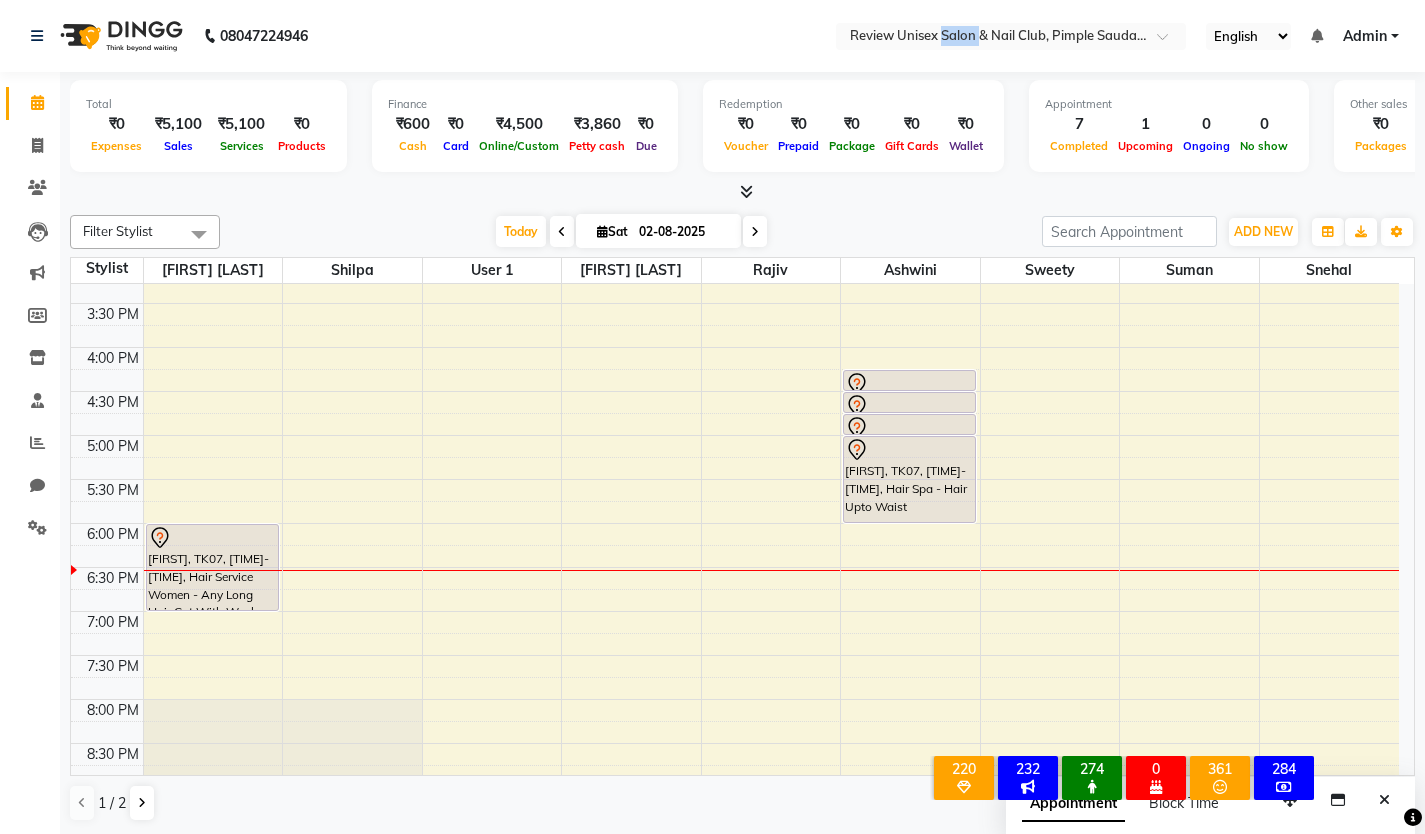 click on "[PHONE] Select Location × Review Unisex Salon & Nail Club, Pimple Saudagar English ENGLISH Español العربية मराठी हिंदी ગુજરાતી தமிழ் 中文 Notifications nothing to show Admin Manage Profile Change Password Sign out Version:3.15.11" 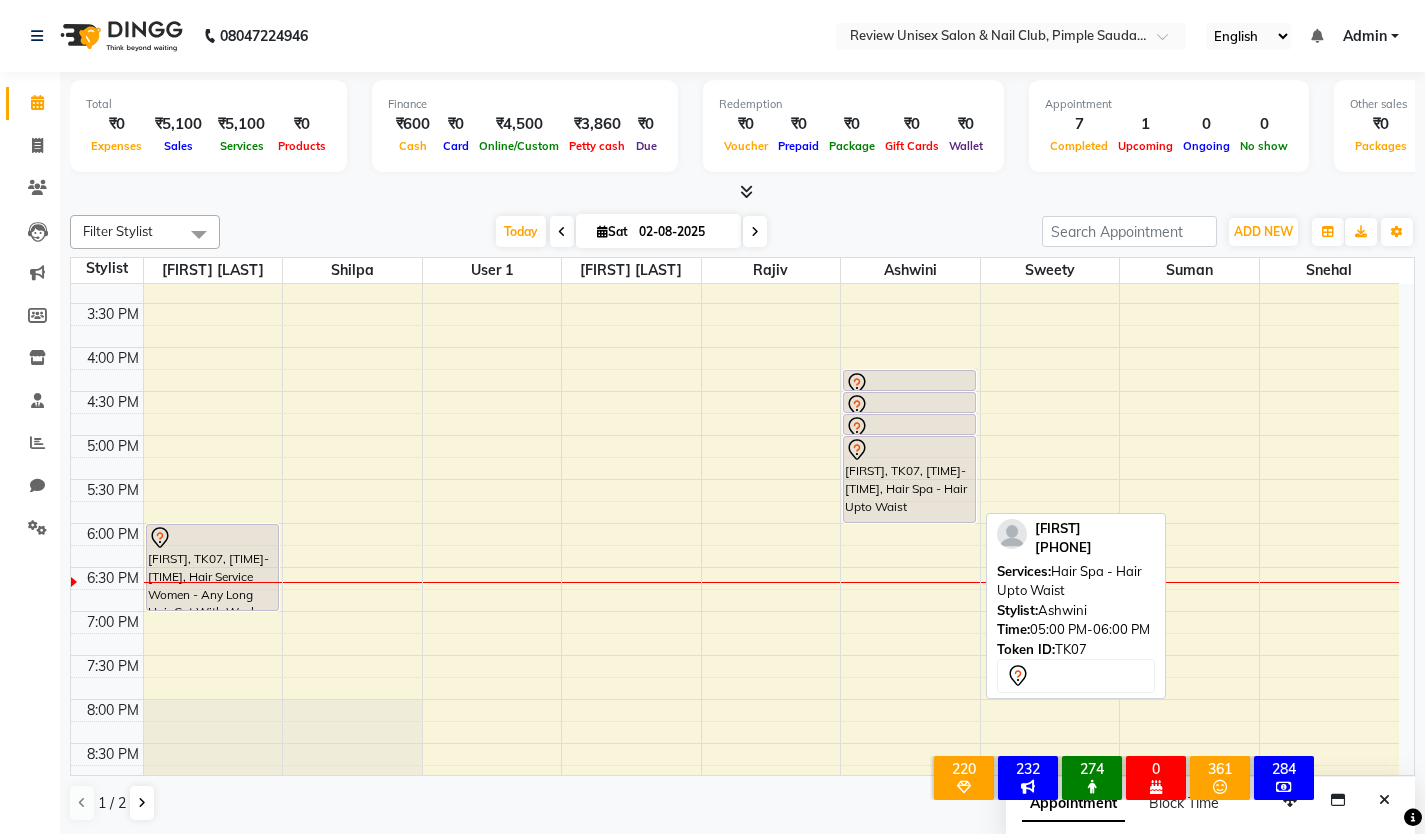 click on "[FIRST], TK07, [TIME]-[TIME], Hair Spa - Hair Upto Waist" at bounding box center [909, 479] 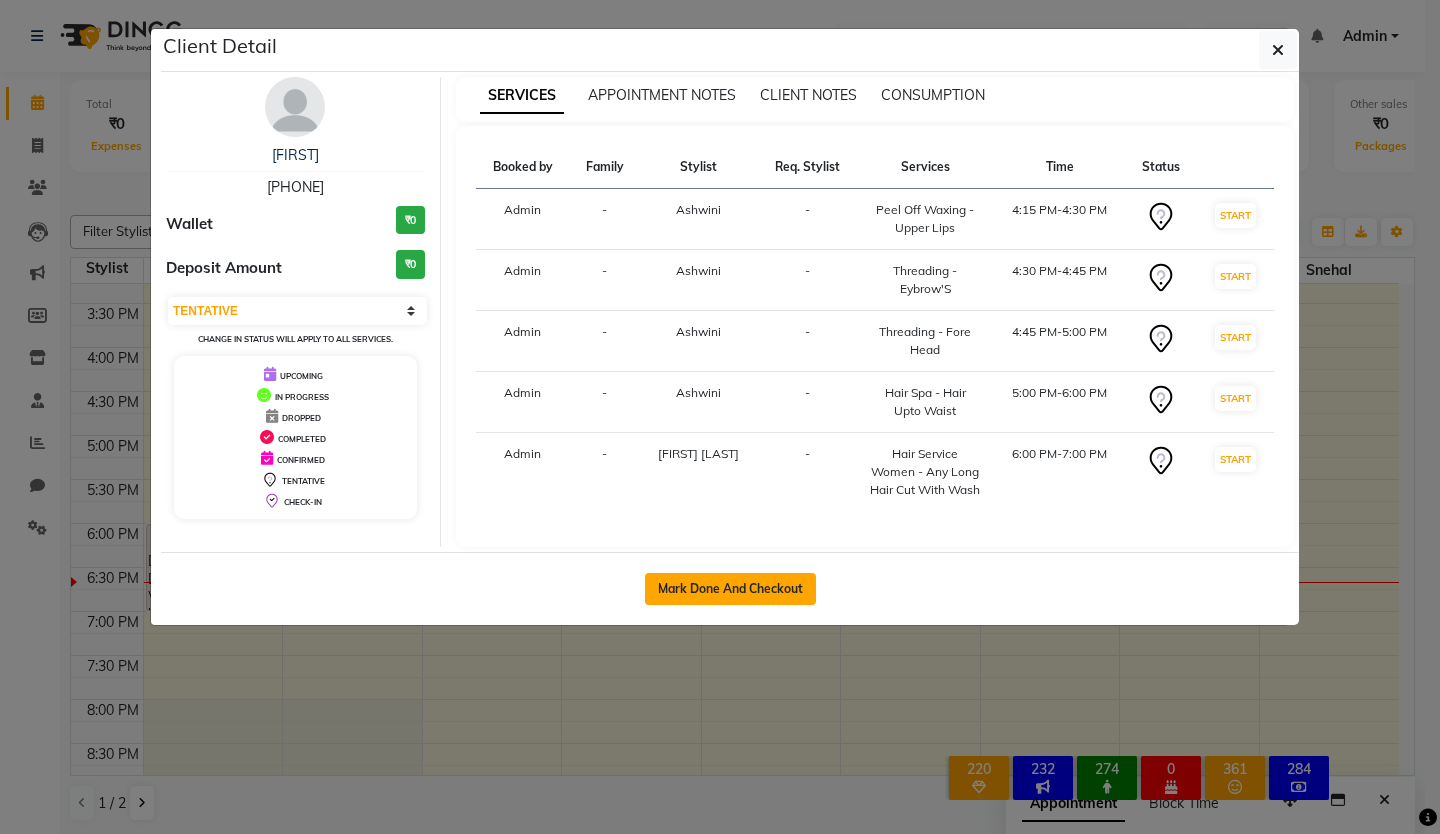 click on "Mark Done And Checkout" 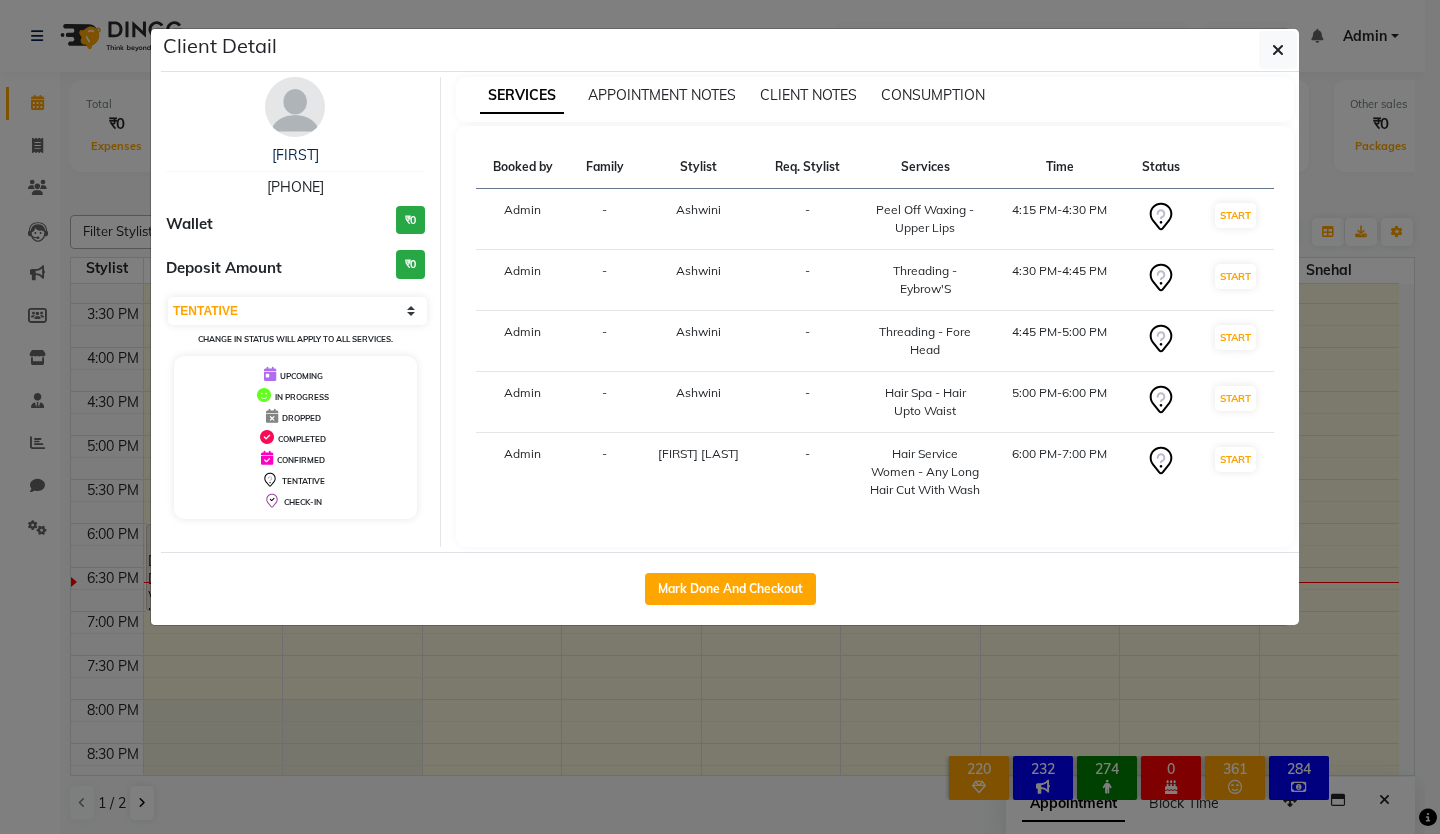 select on "service" 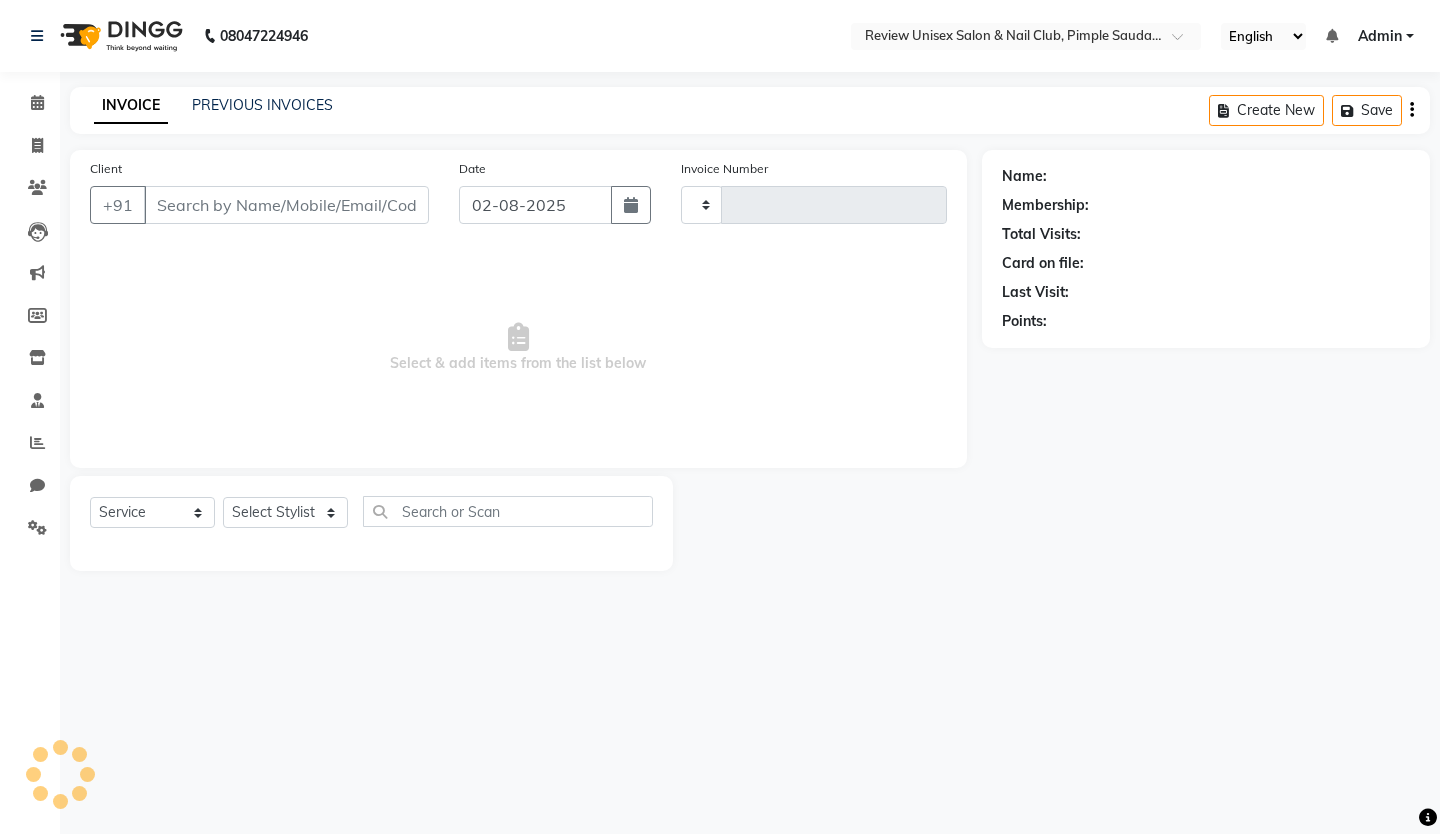 type on "0418" 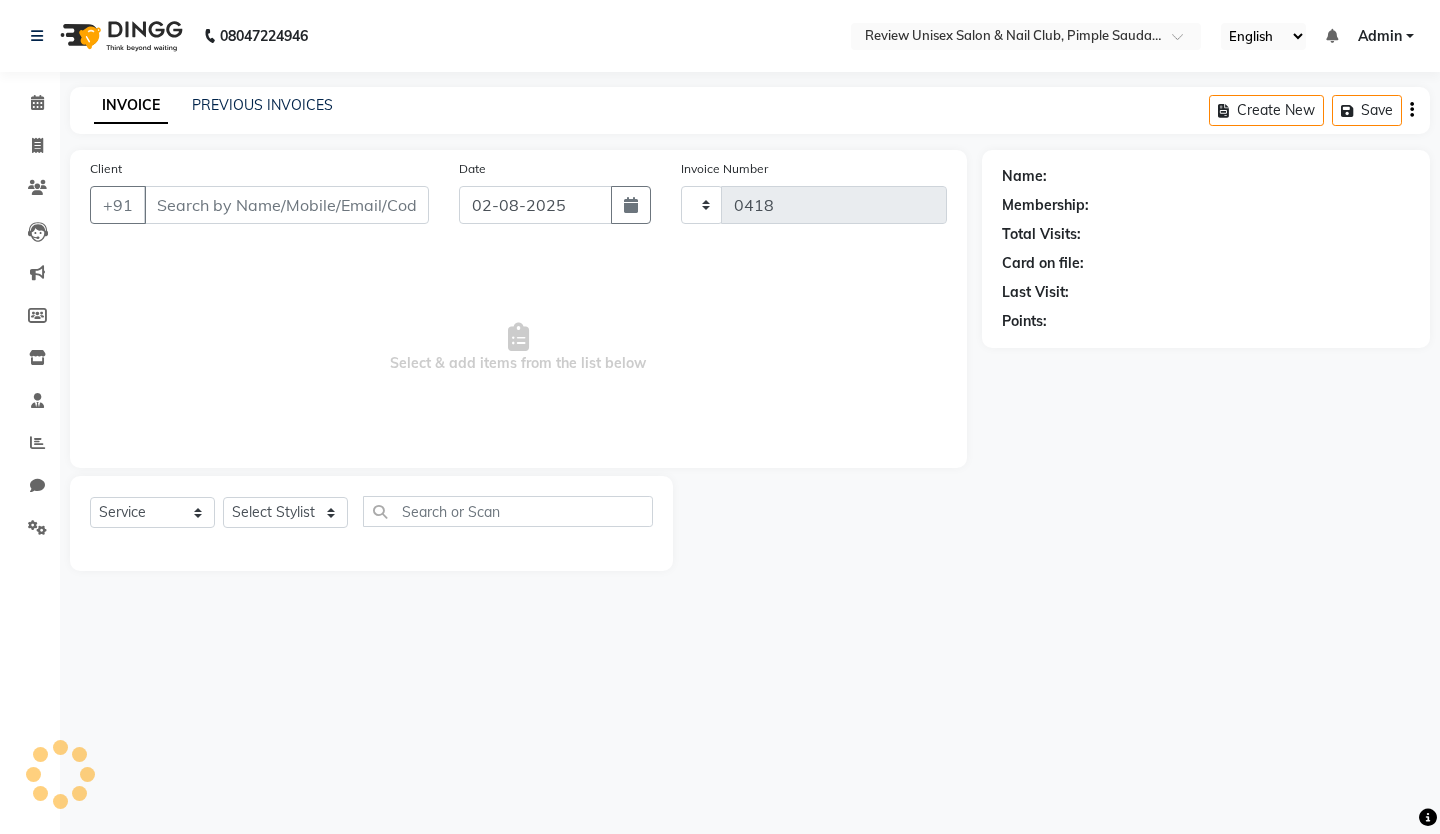 select on "766" 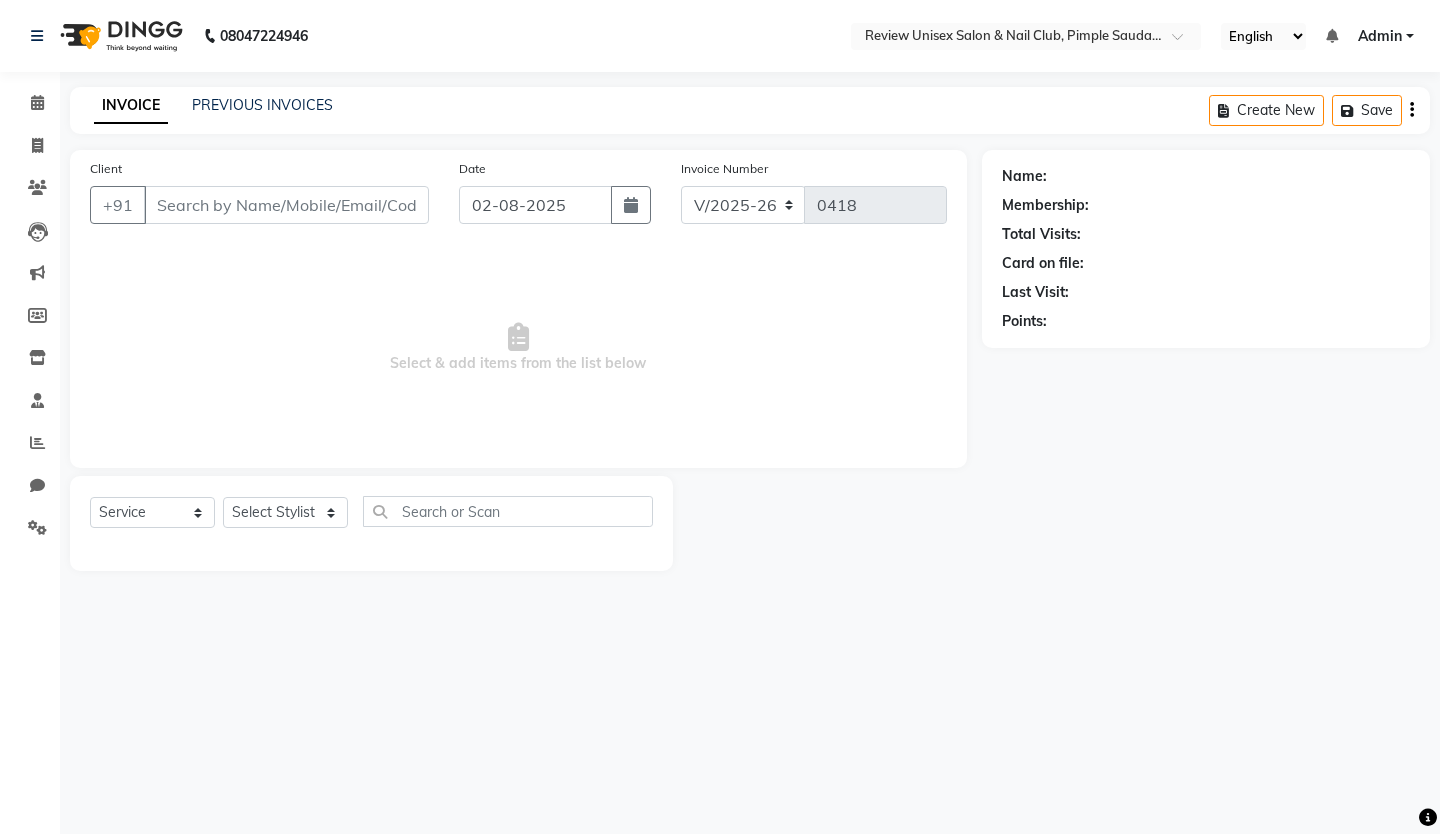 type on "[PHONE]" 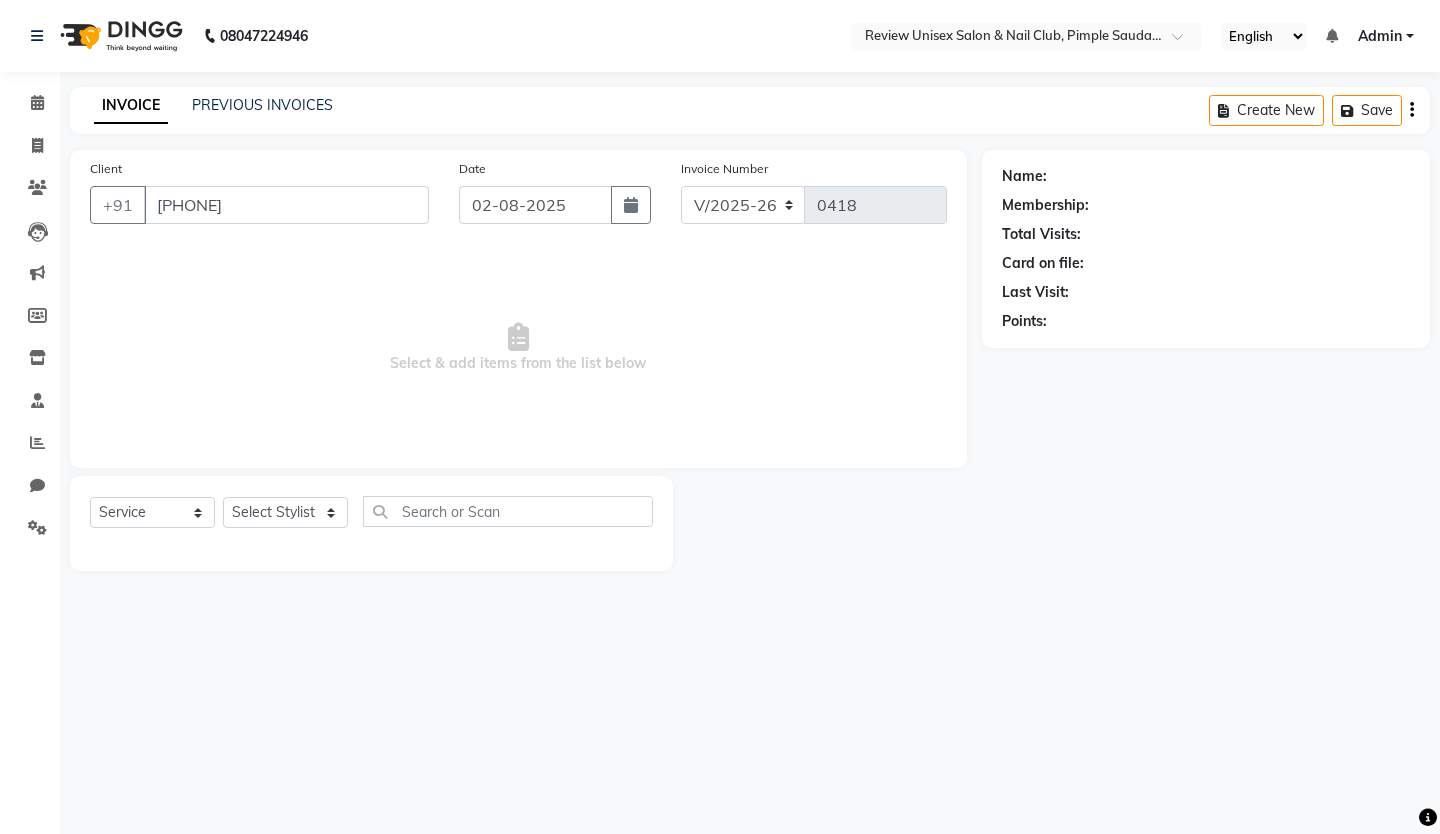 select on "80901" 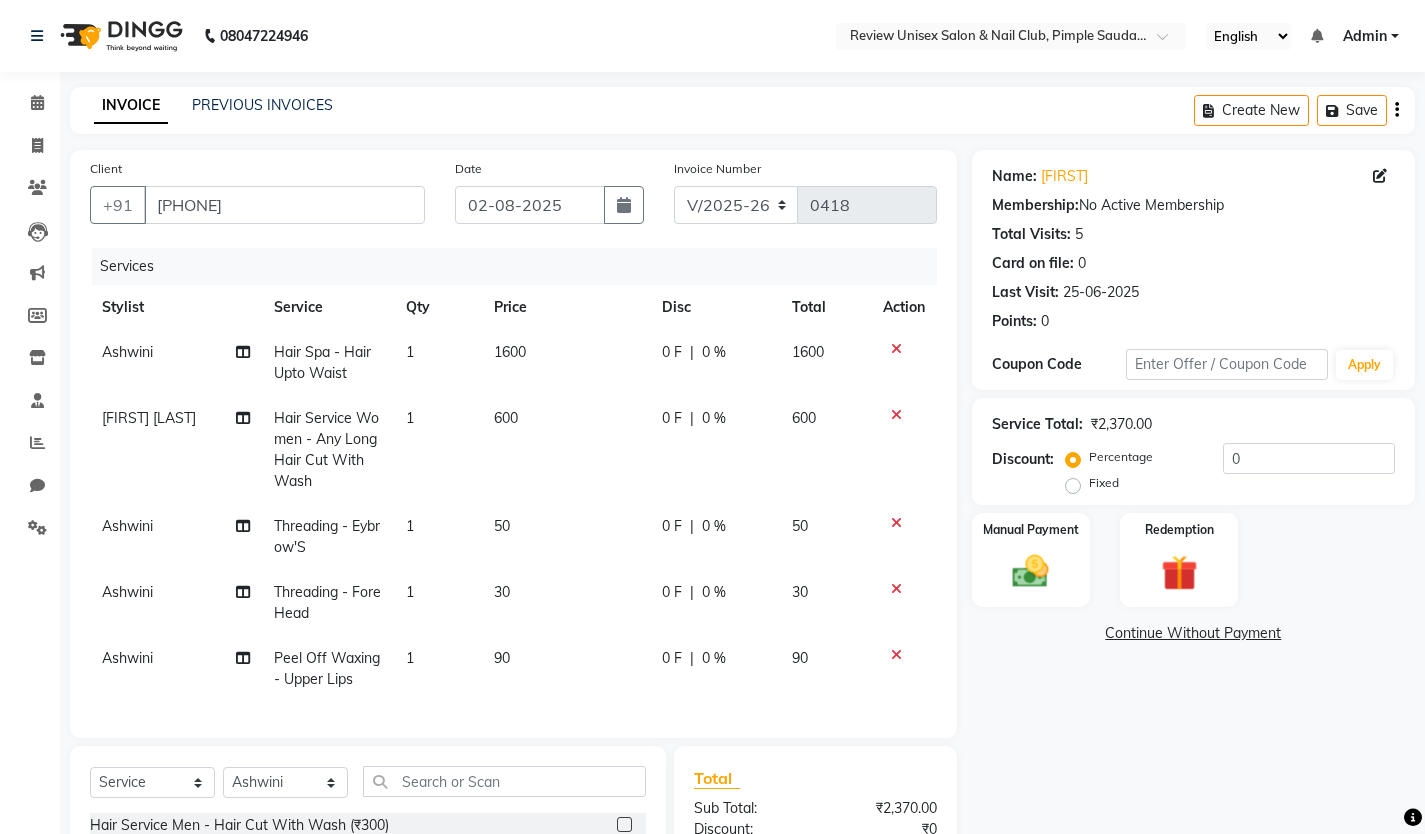 scroll, scrollTop: 200, scrollLeft: 0, axis: vertical 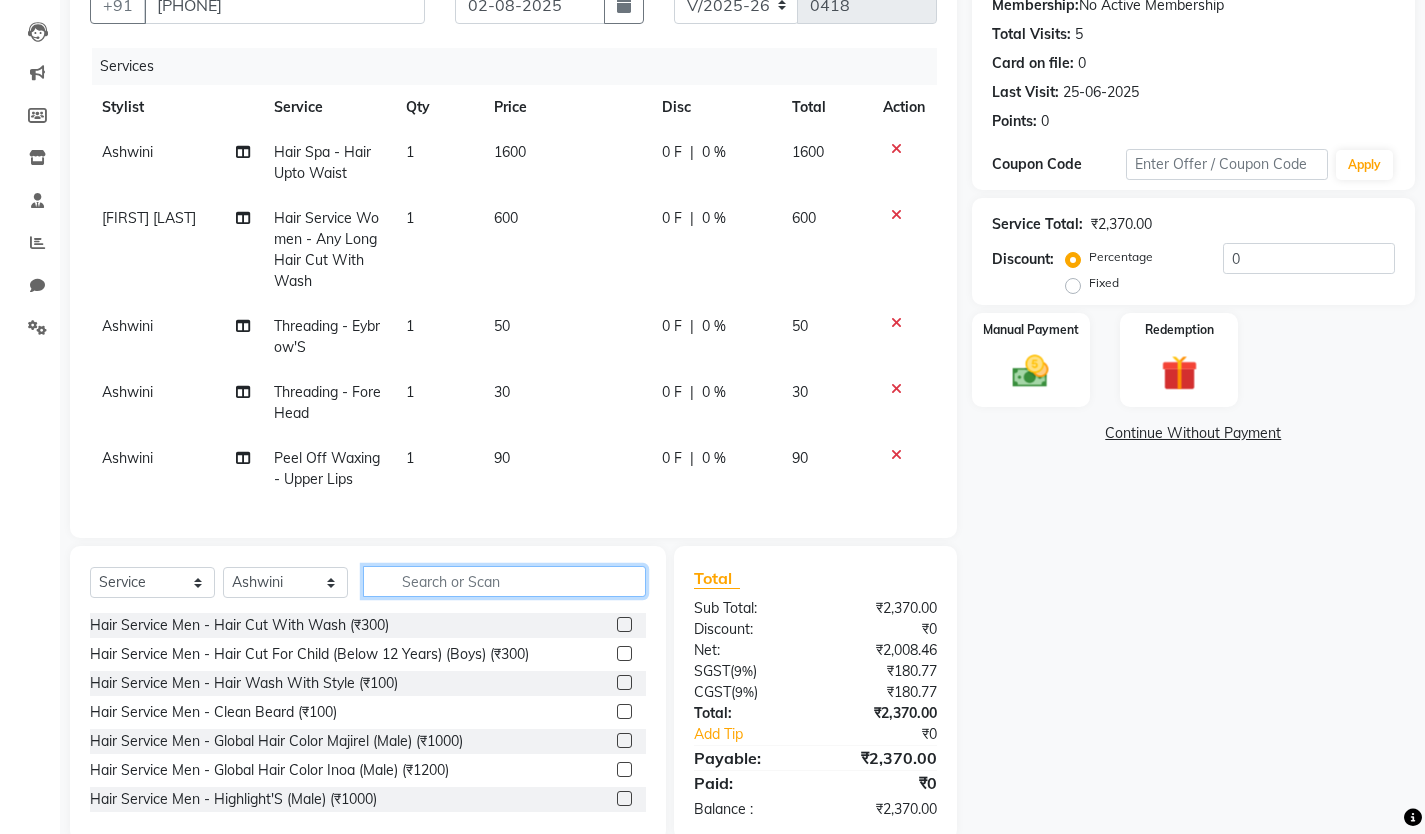 click 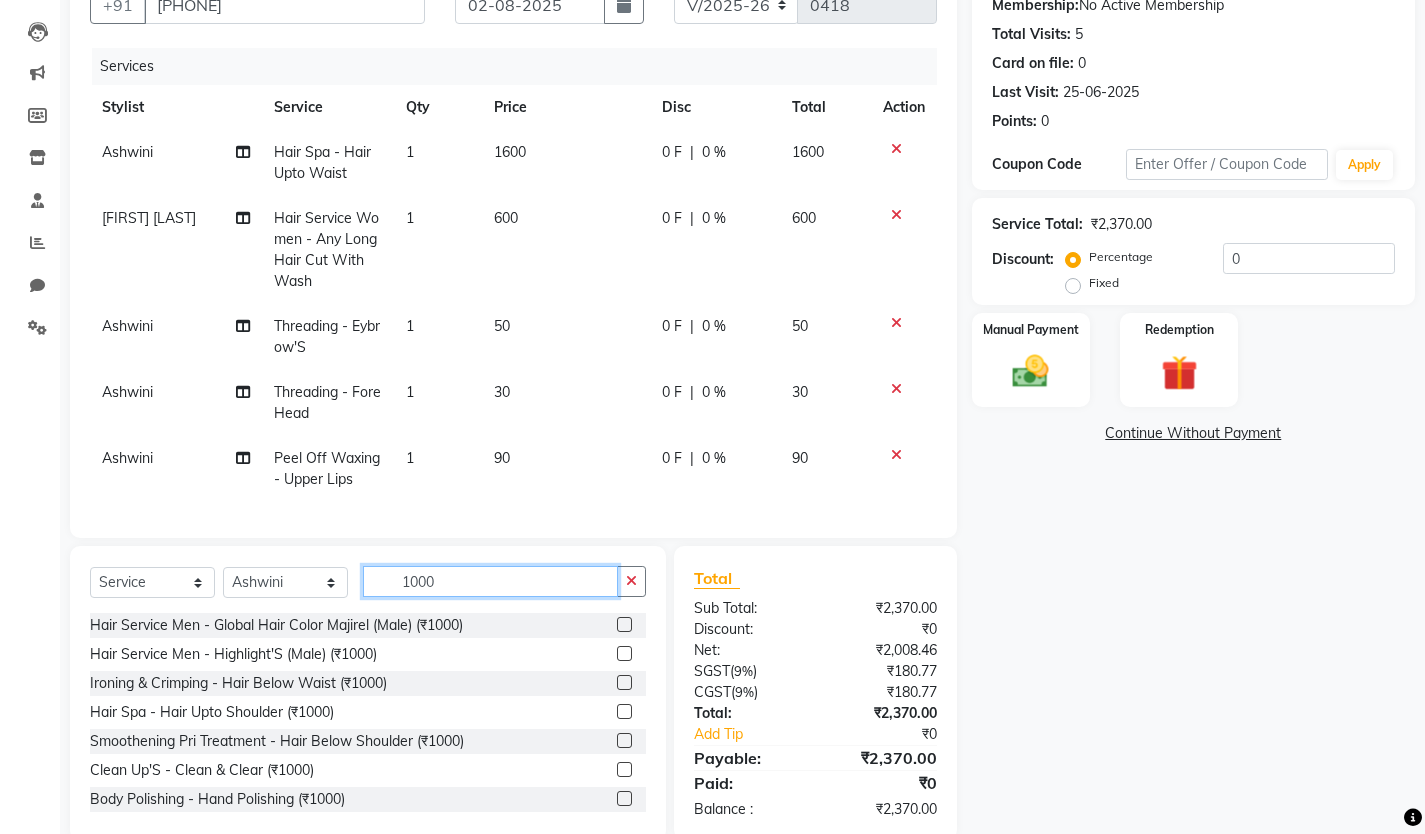 scroll, scrollTop: 61, scrollLeft: 0, axis: vertical 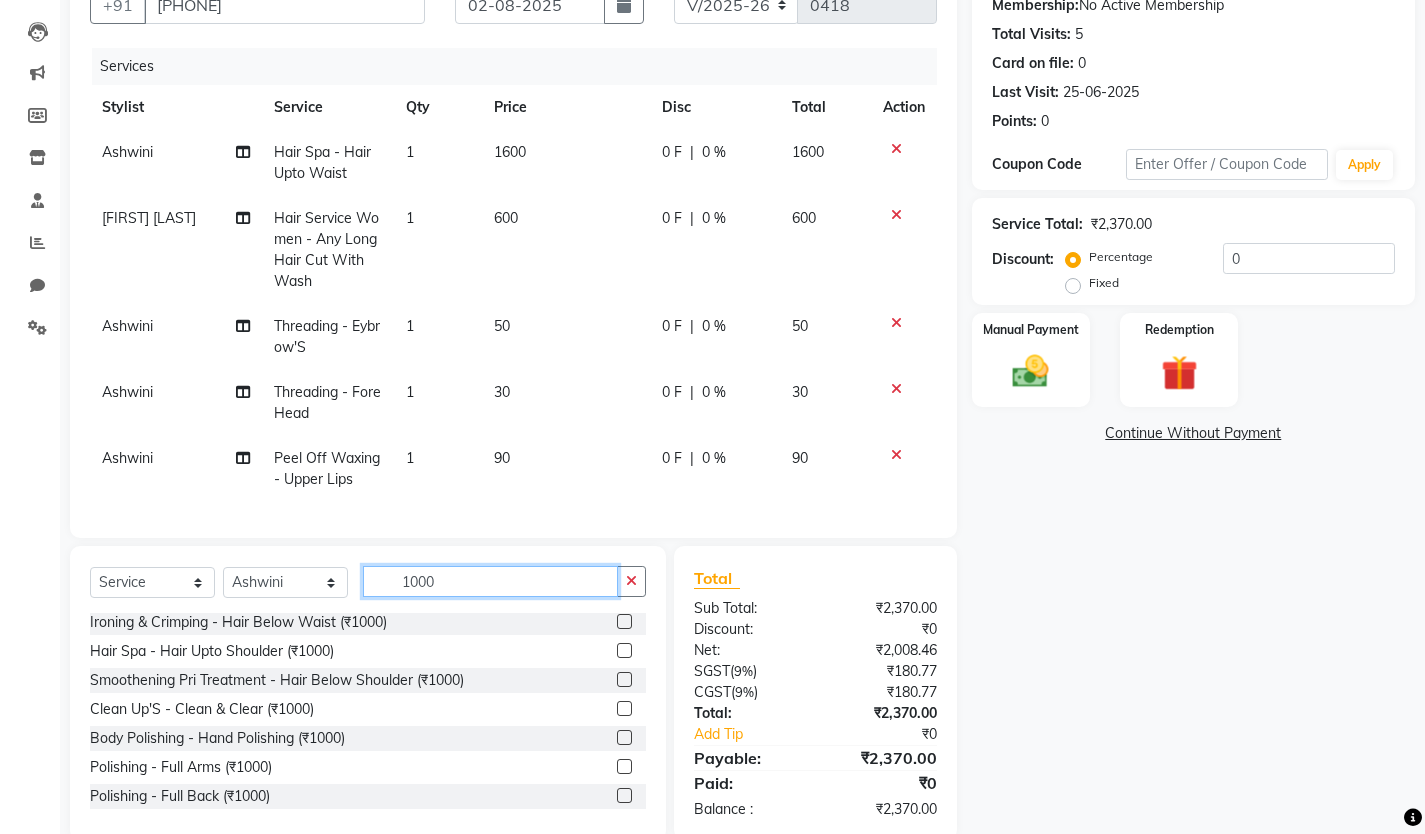 type on "1000" 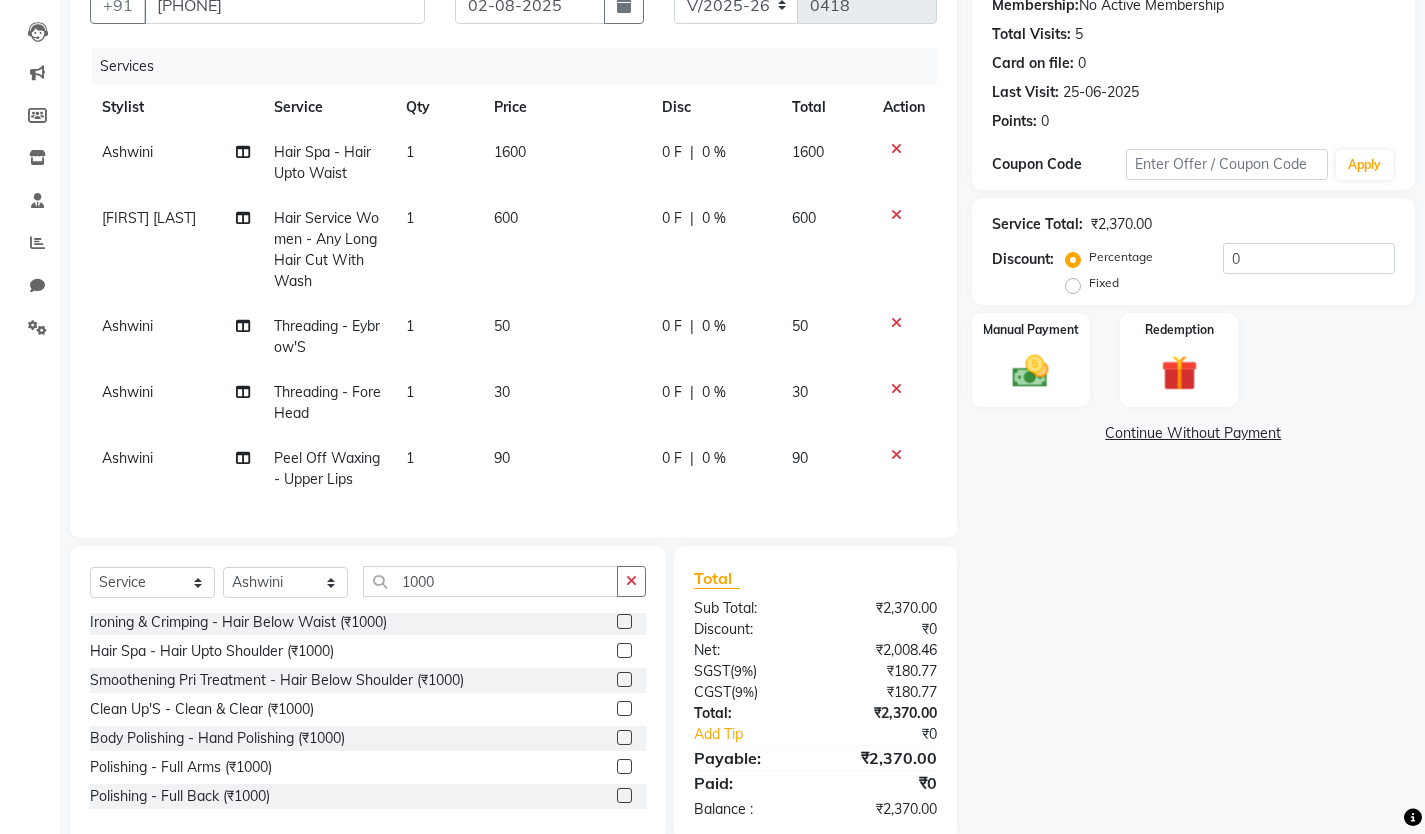 click 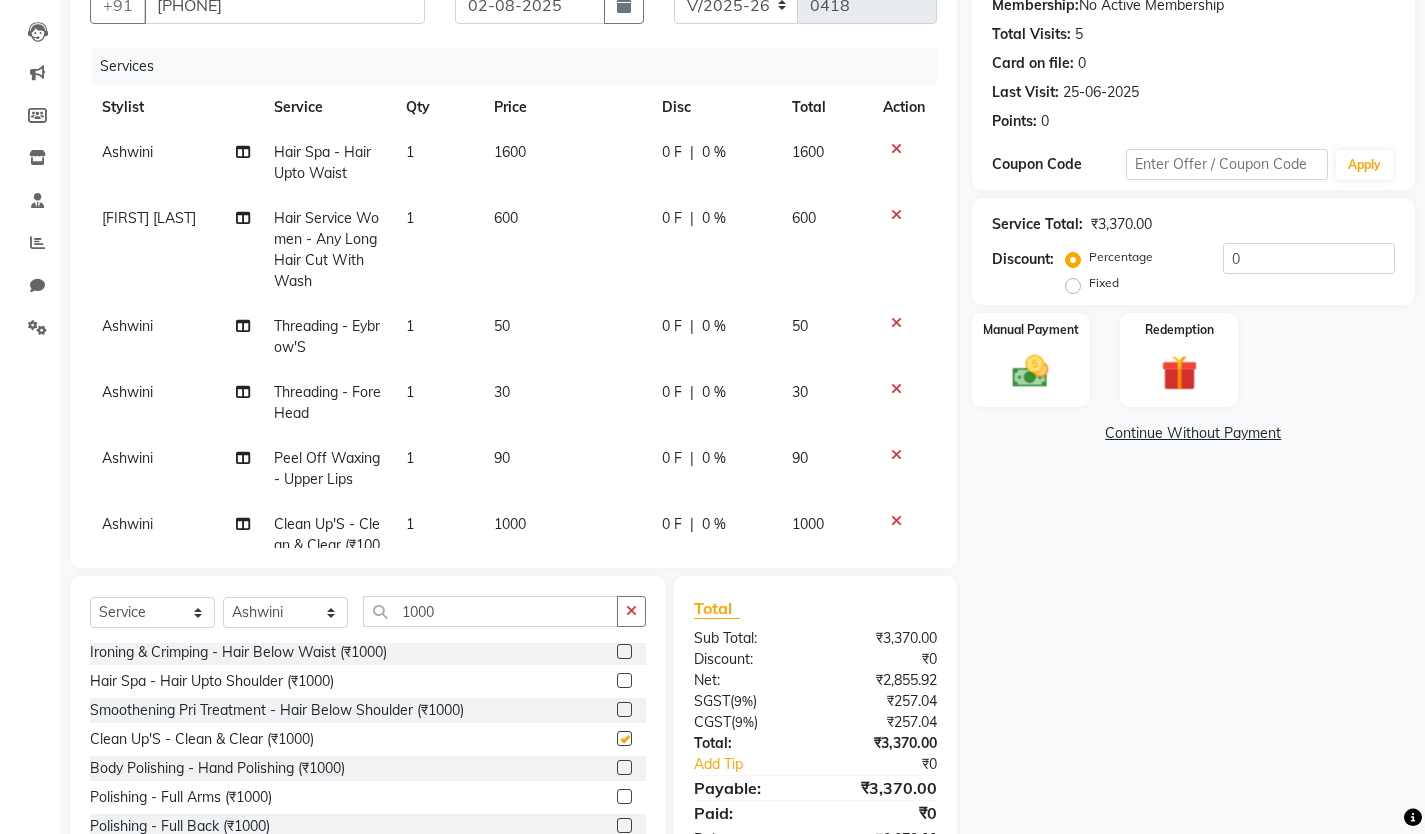 checkbox on "false" 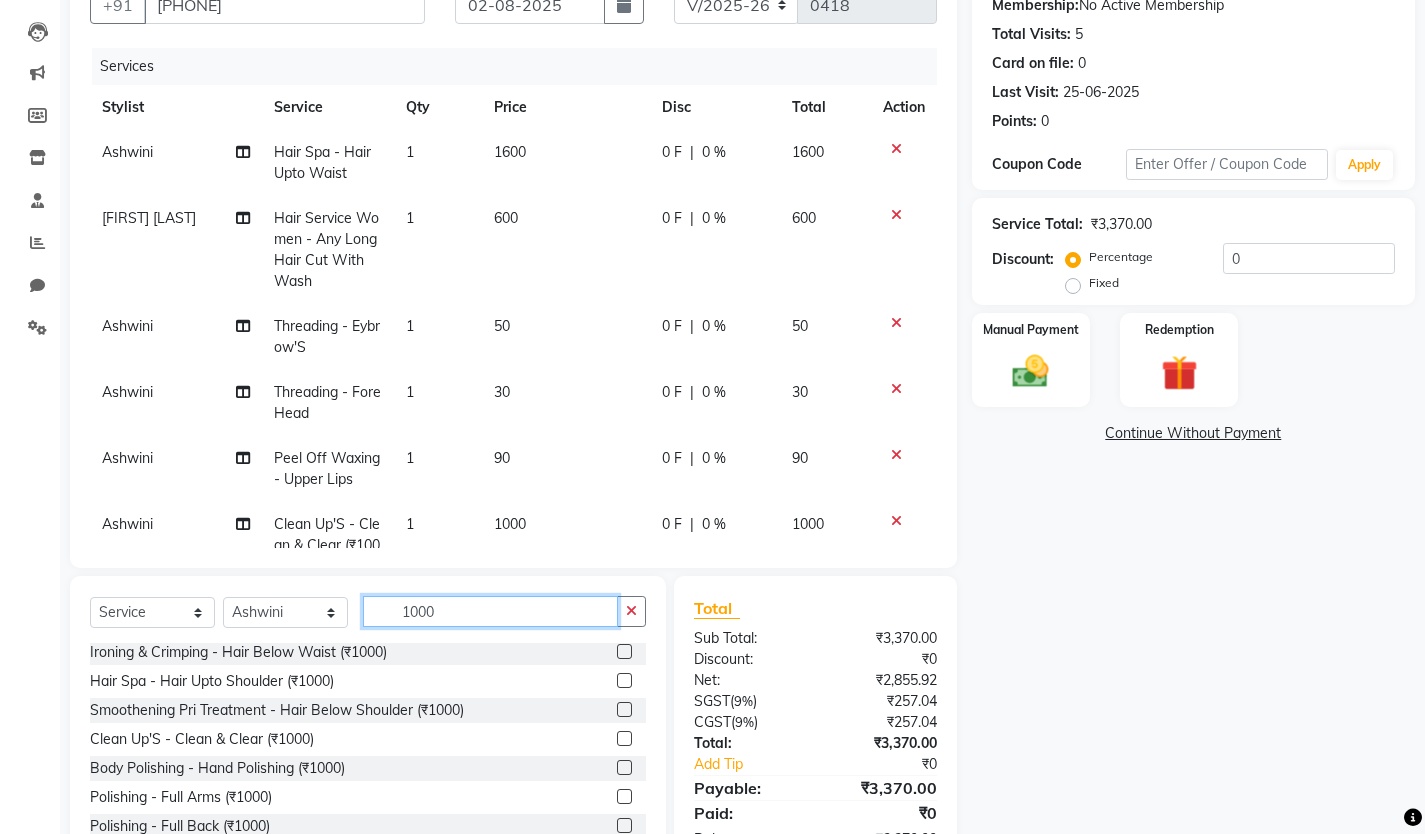 click on "1000" 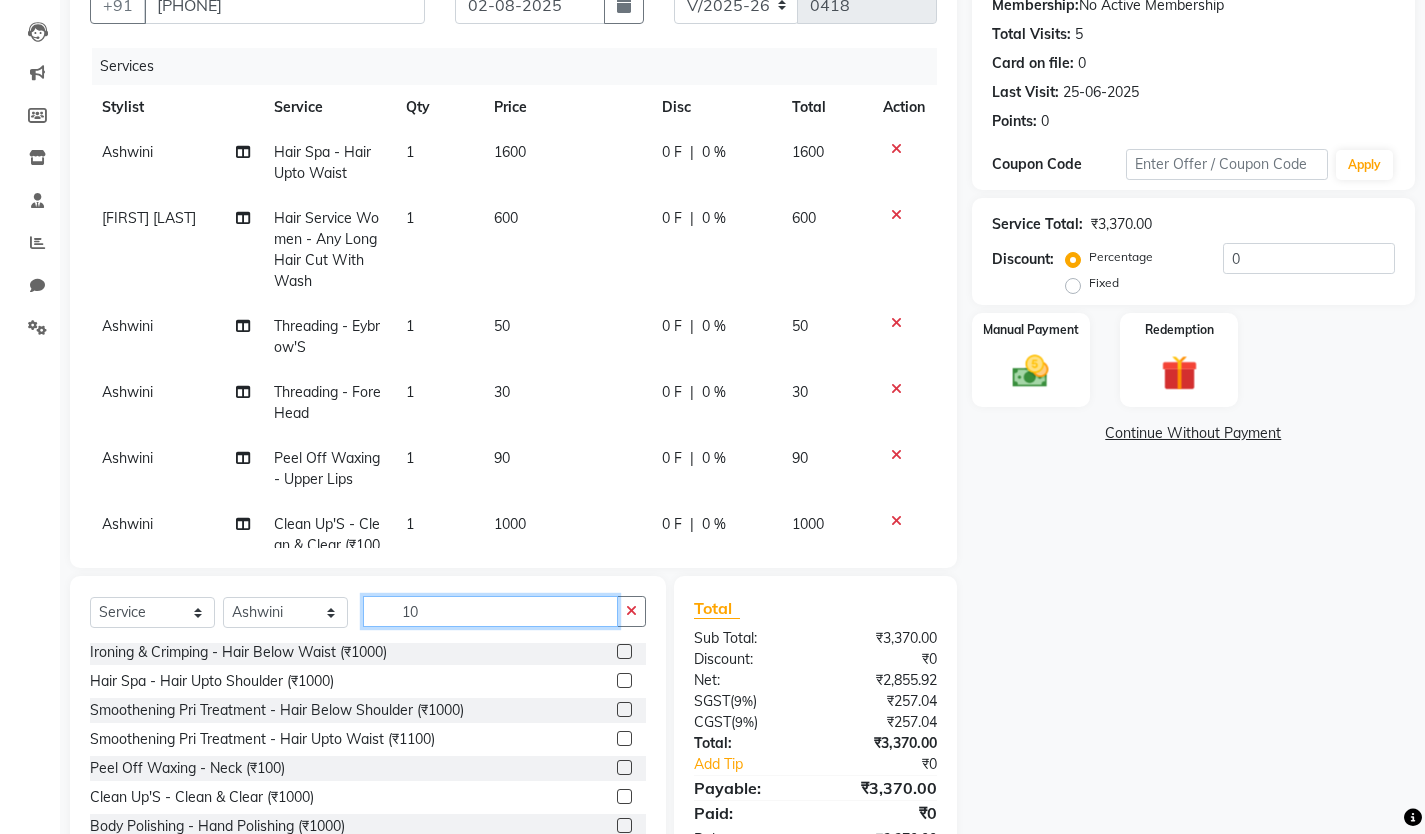 type on "1" 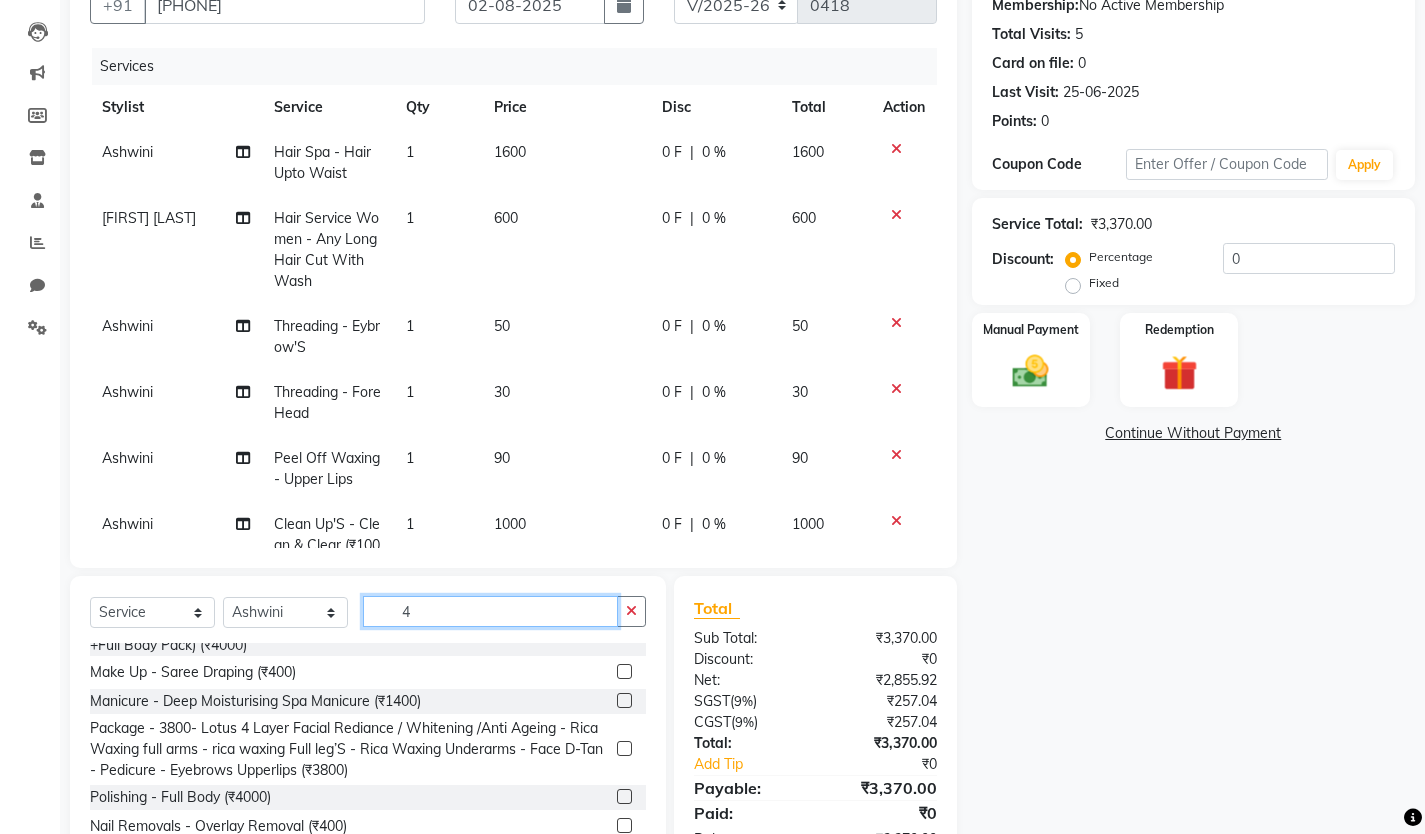 scroll, scrollTop: 0, scrollLeft: 0, axis: both 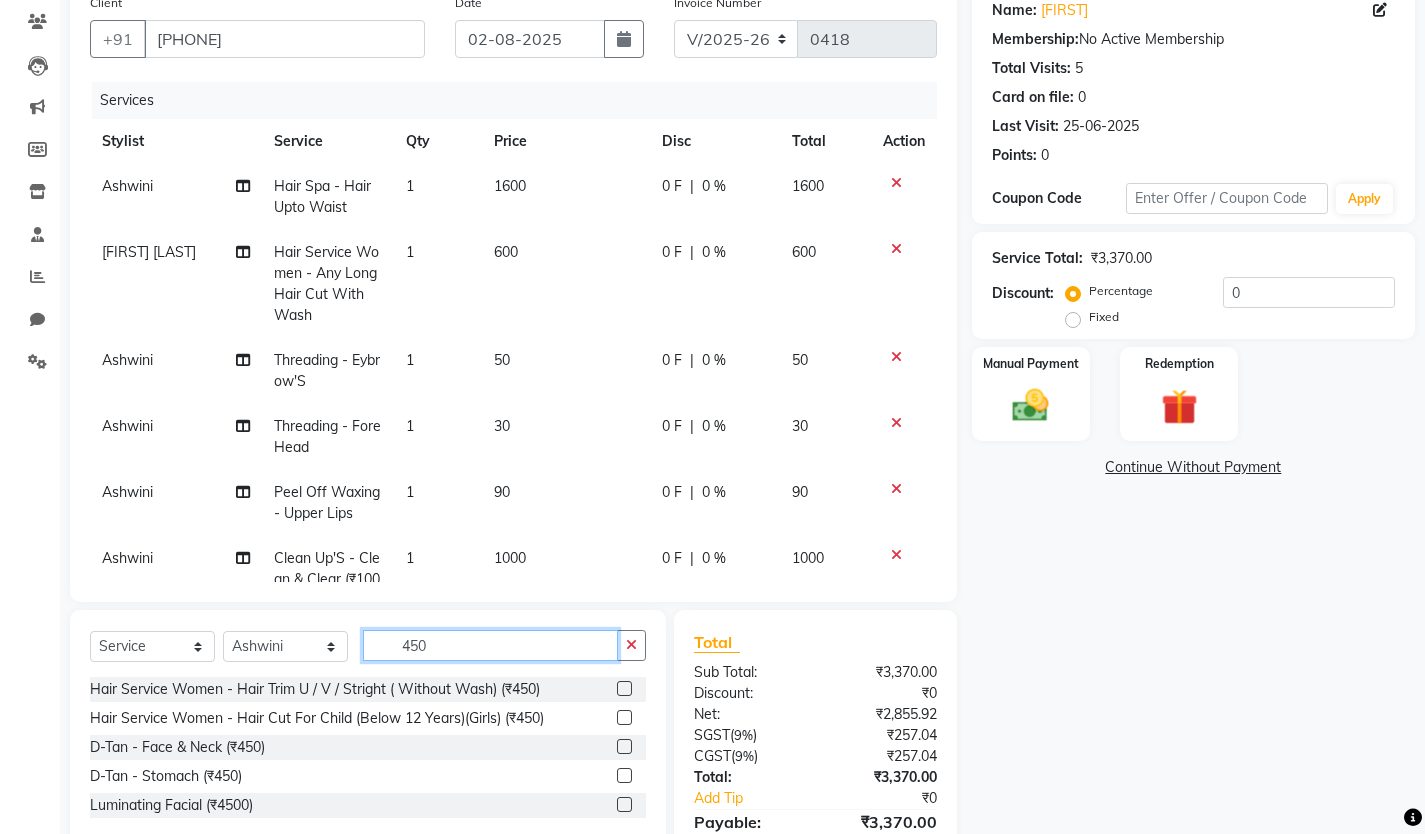 click on "450" 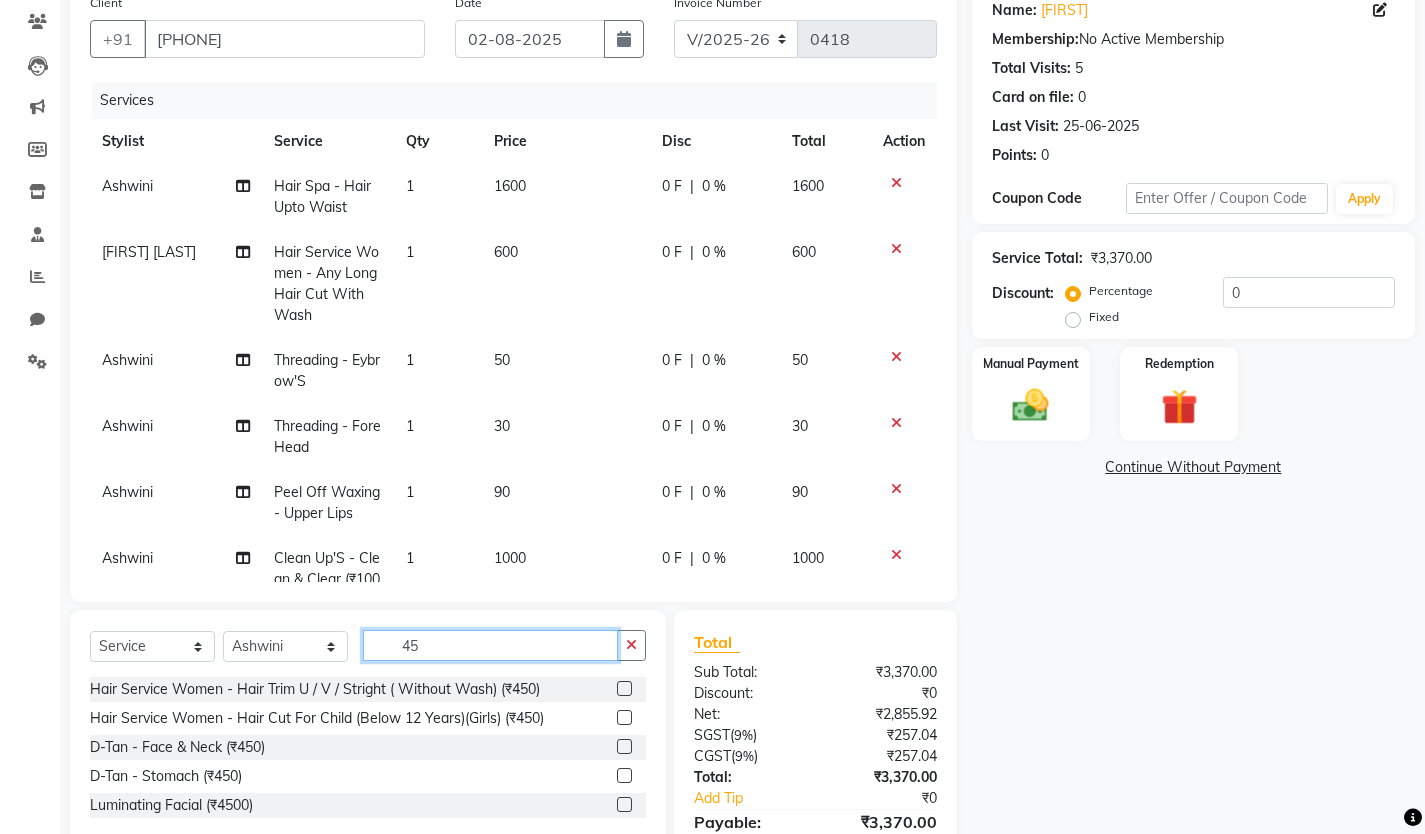 type on "4" 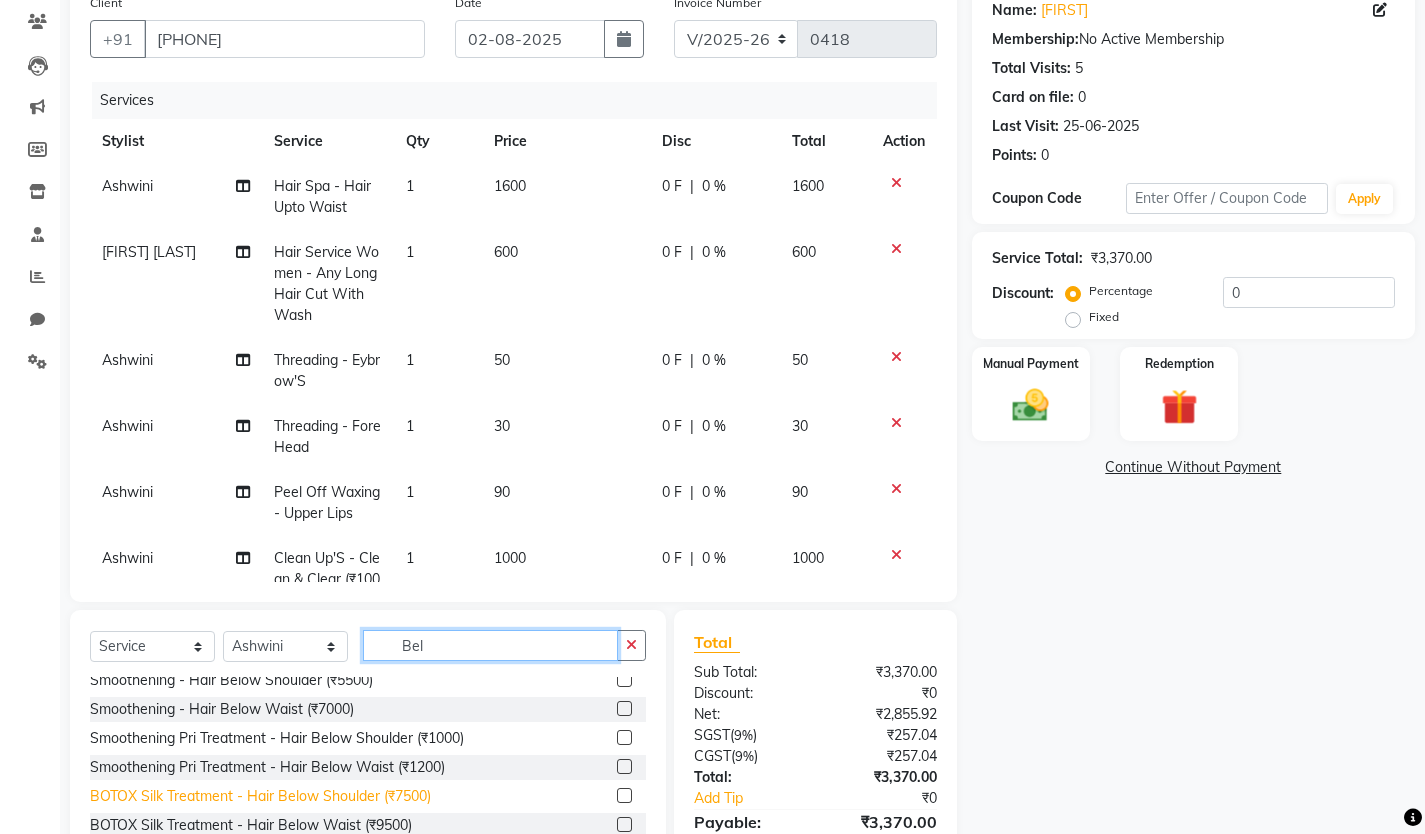 scroll, scrollTop: 467, scrollLeft: 0, axis: vertical 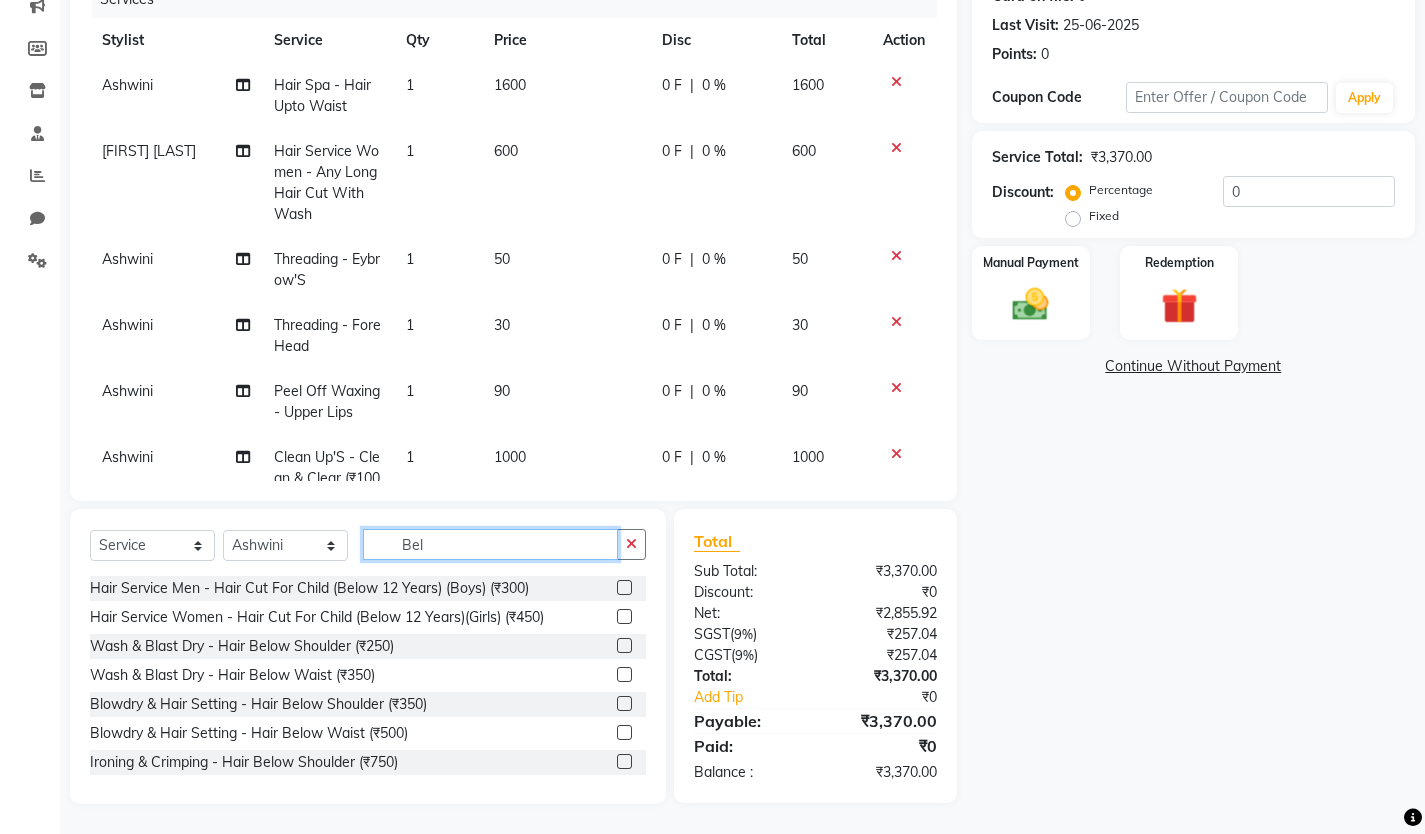 click on "Bel" 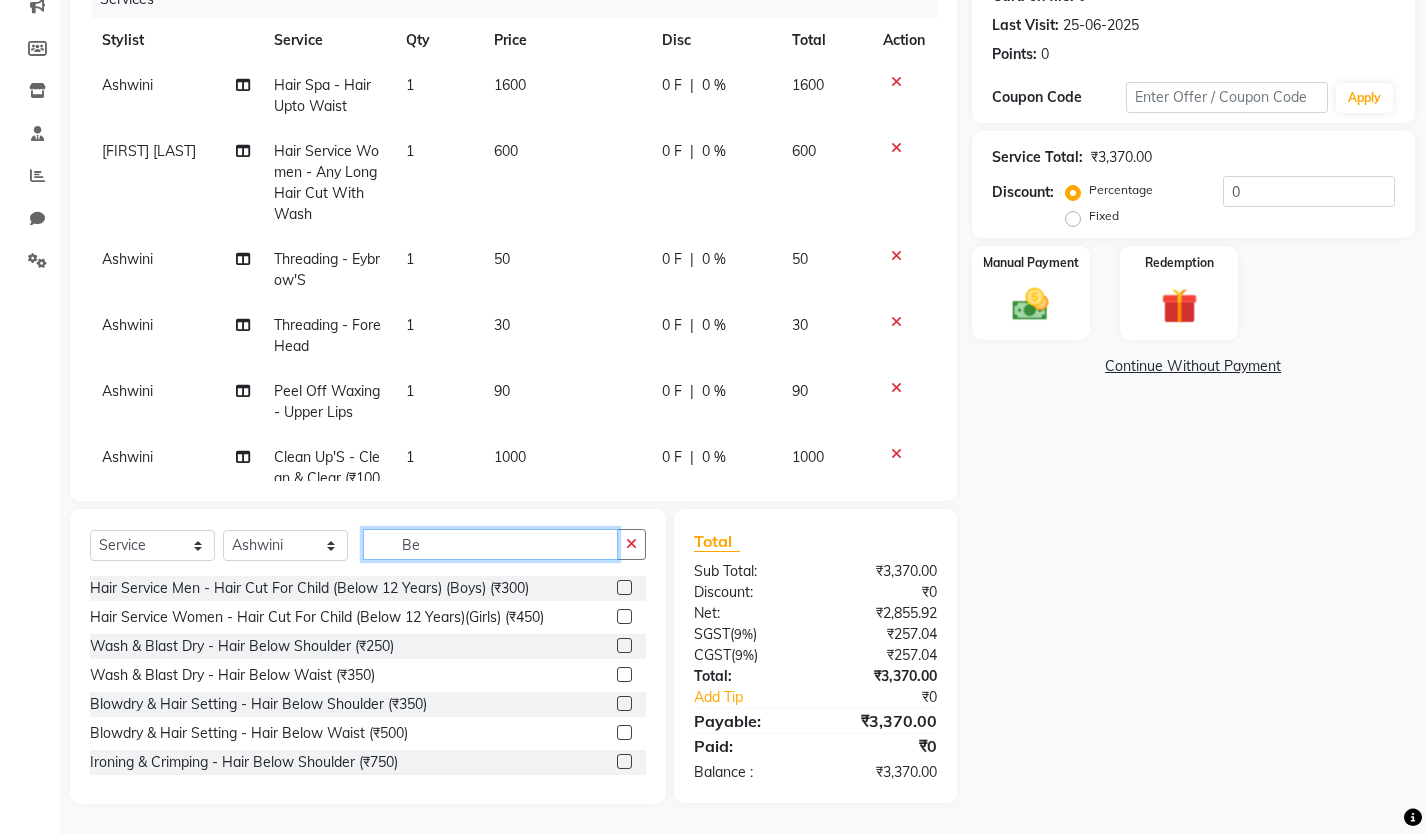 type on "B" 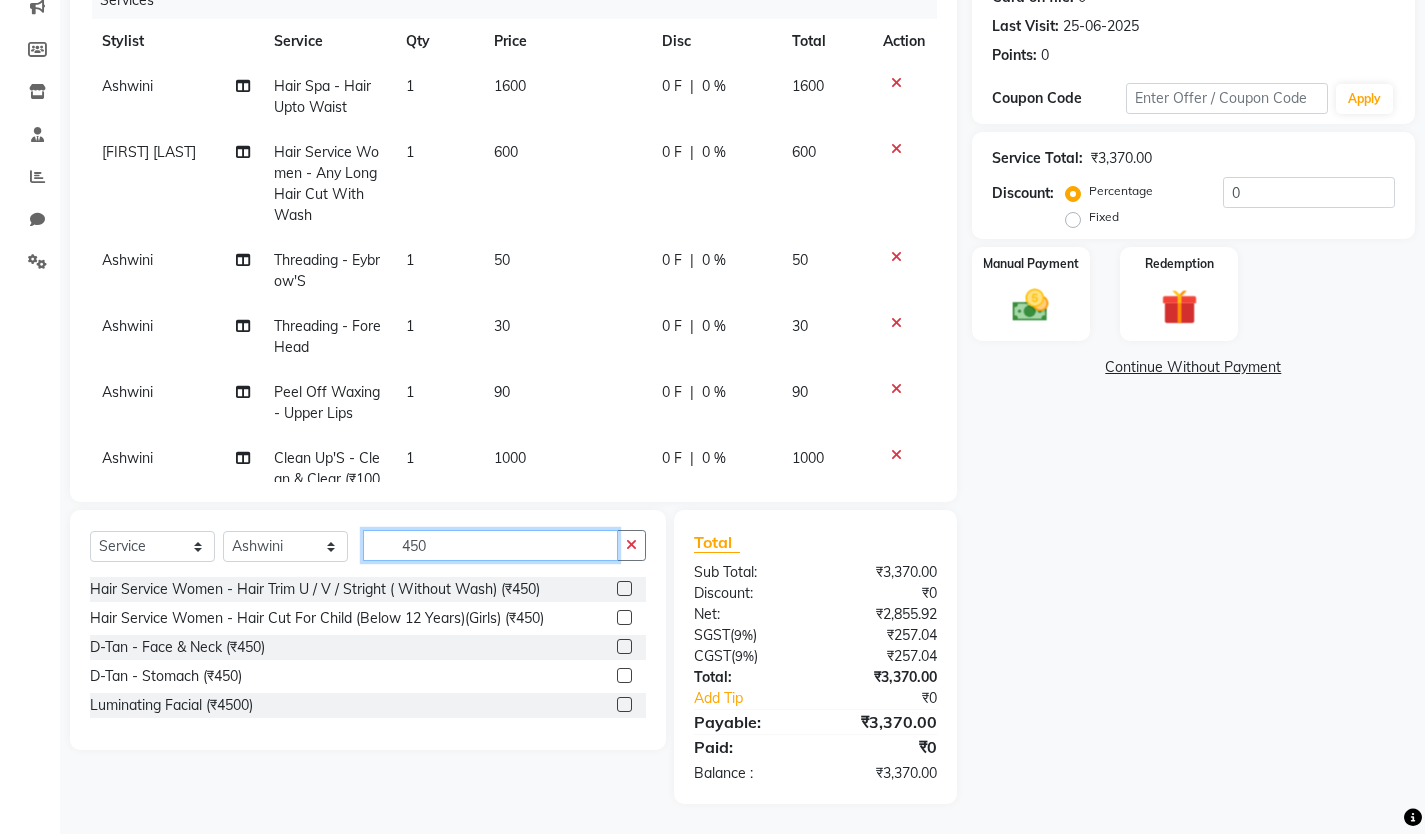 scroll, scrollTop: 266, scrollLeft: 0, axis: vertical 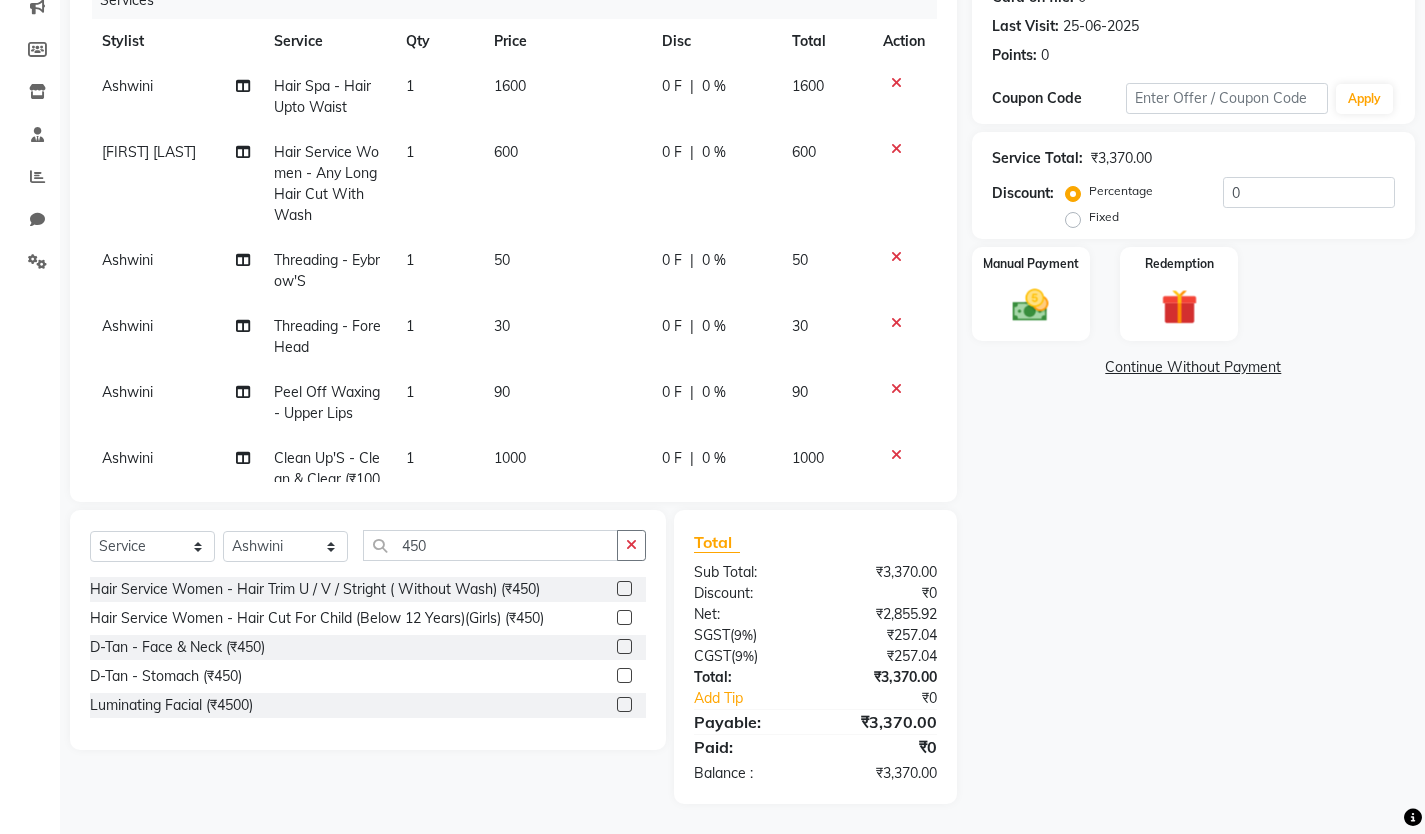click 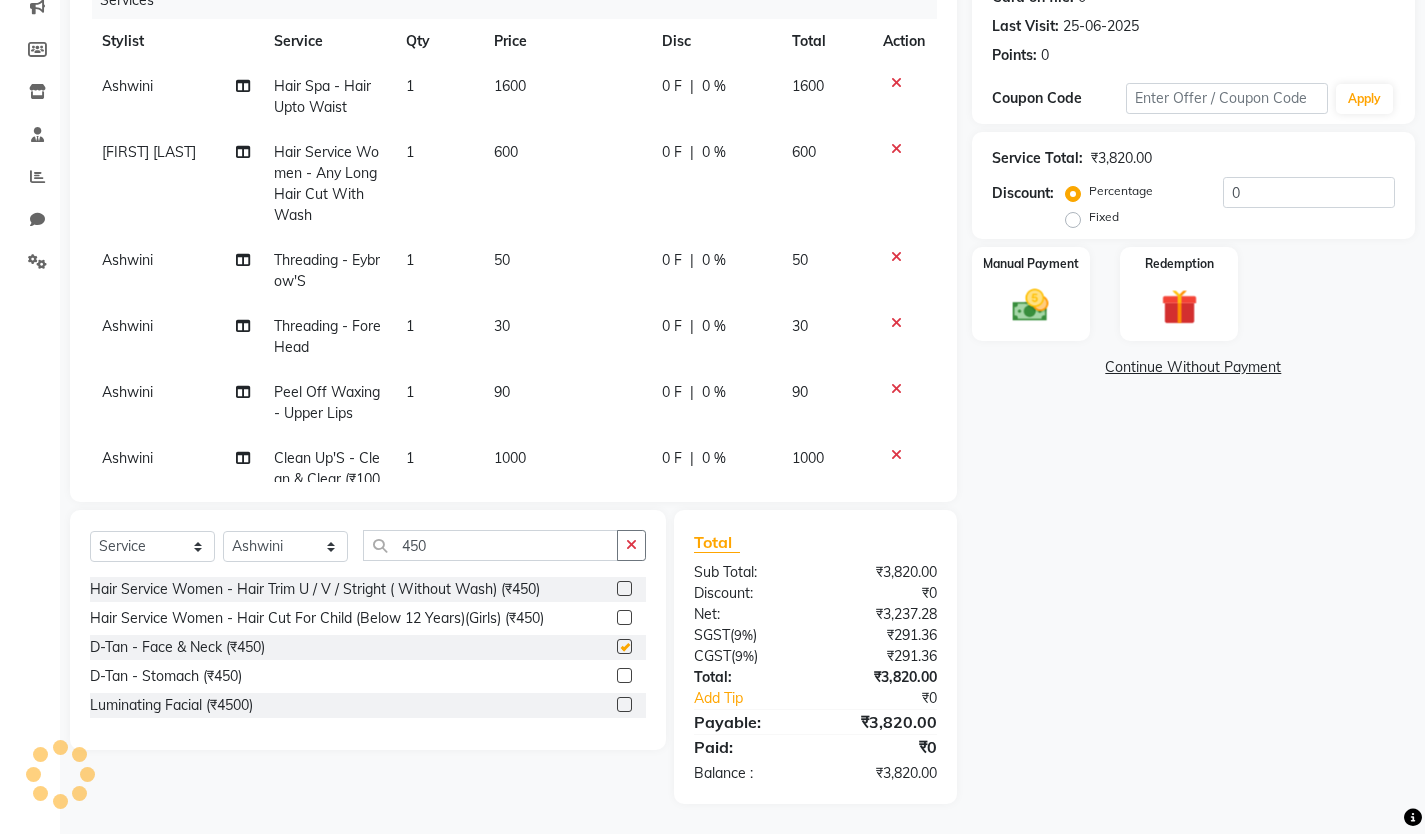 checkbox on "false" 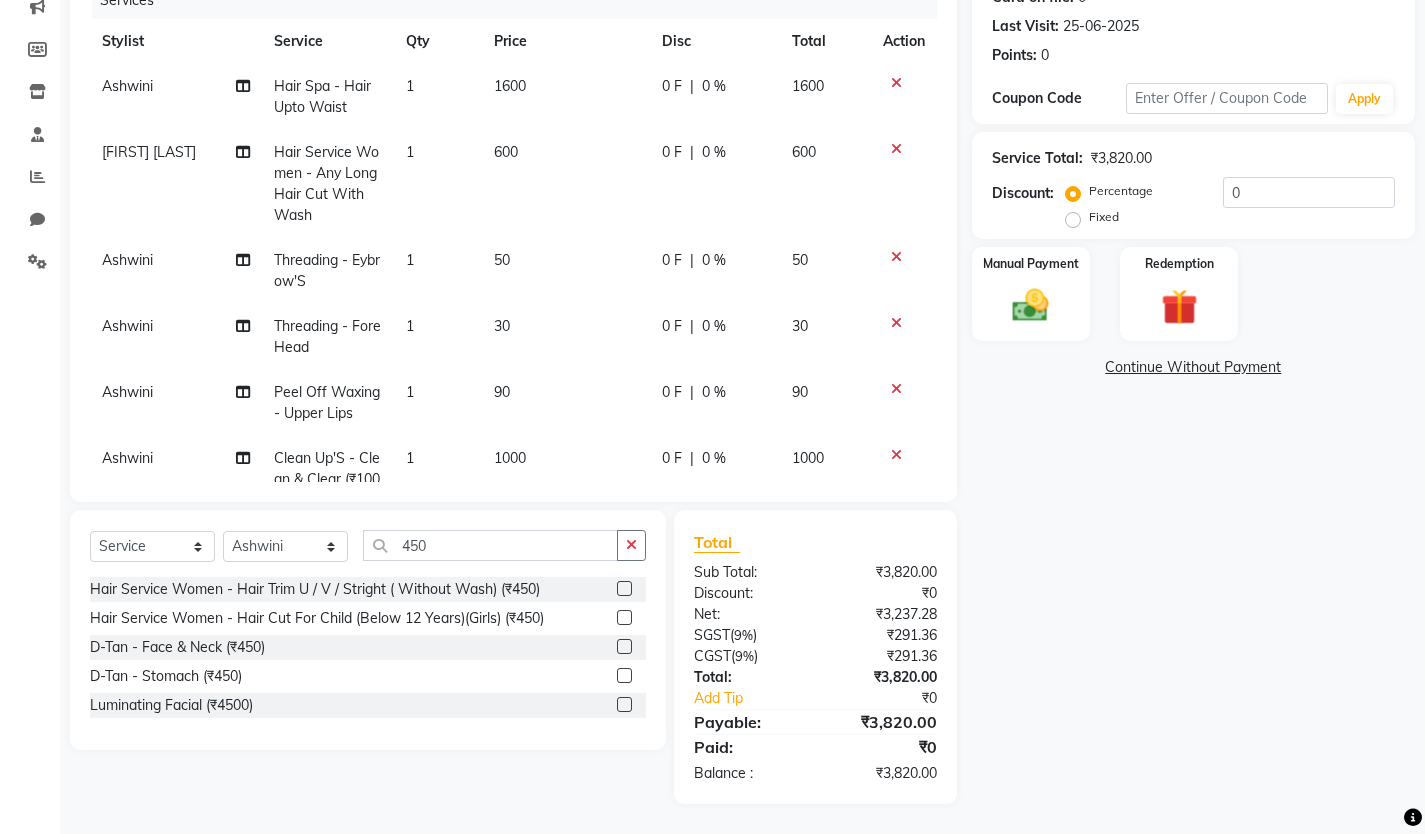 scroll, scrollTop: 66, scrollLeft: 0, axis: vertical 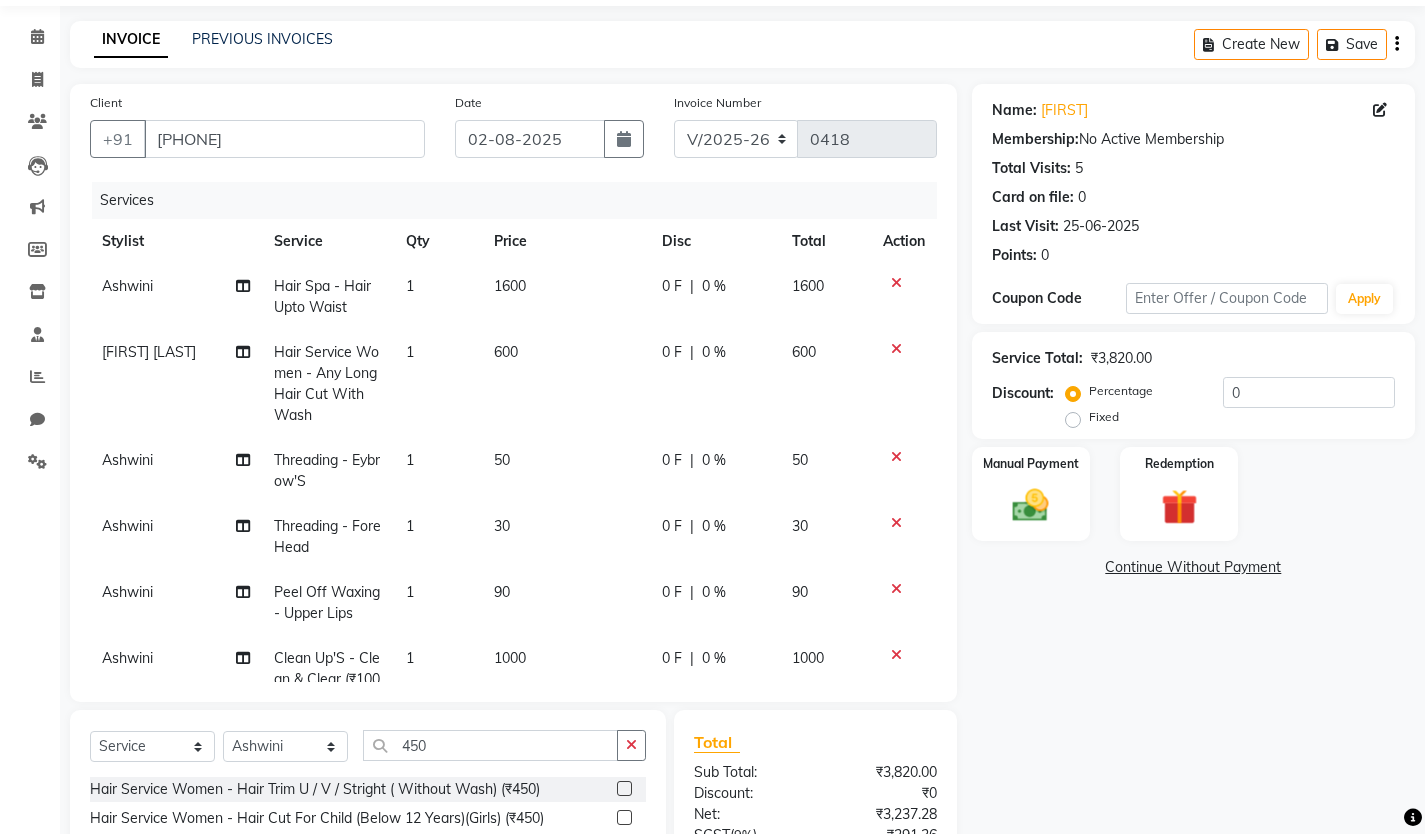 click on "0 F" 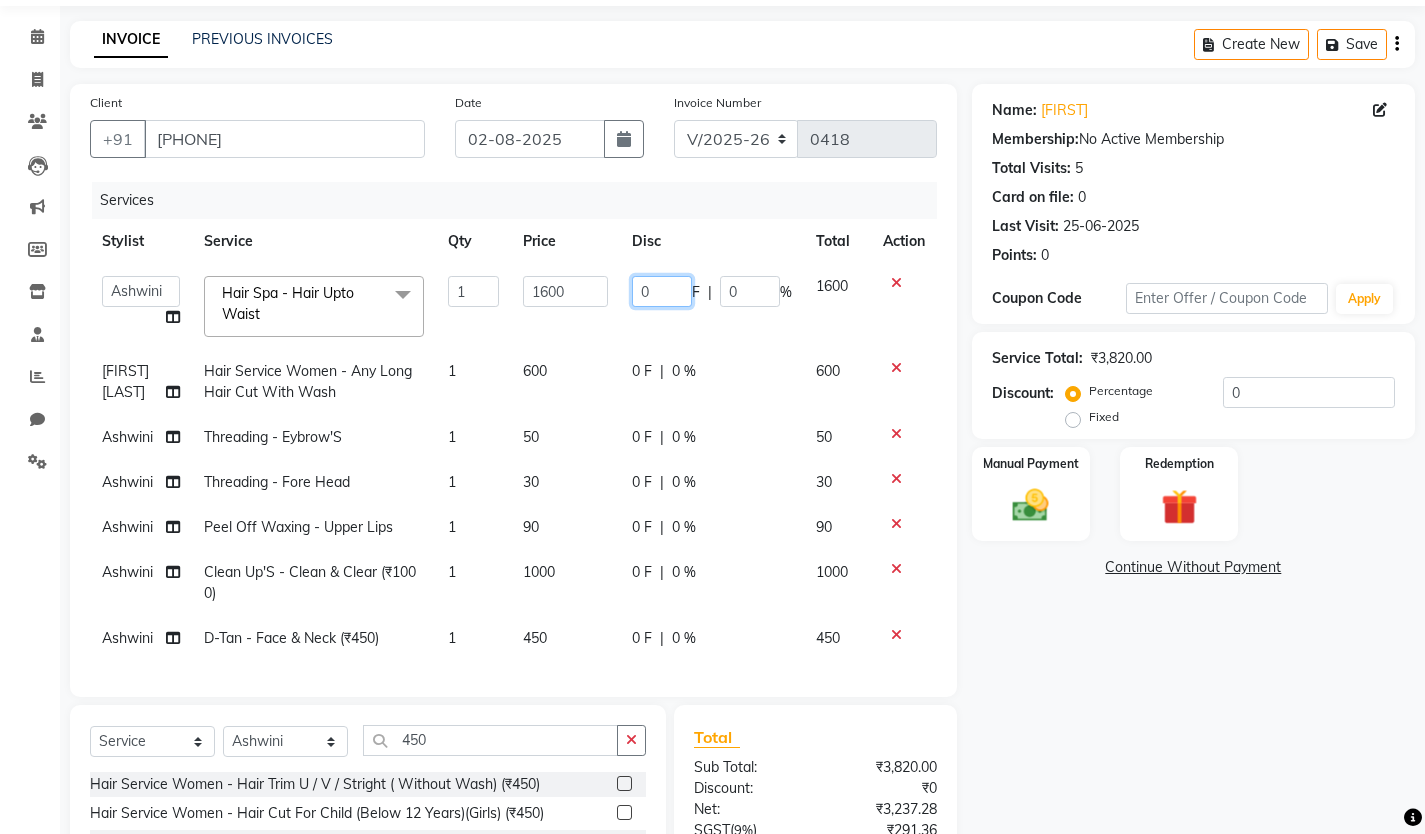 click on "0" 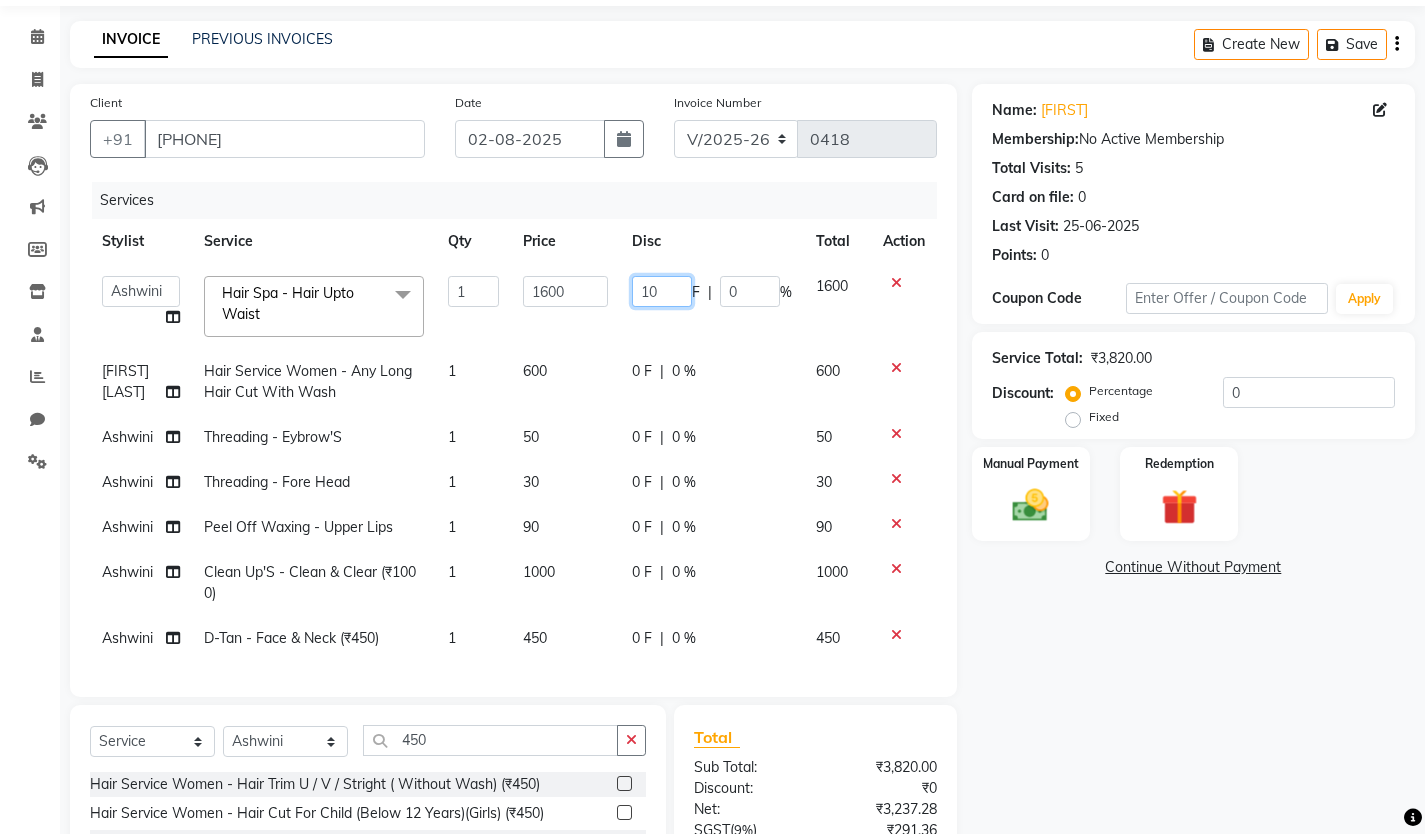 type on "100" 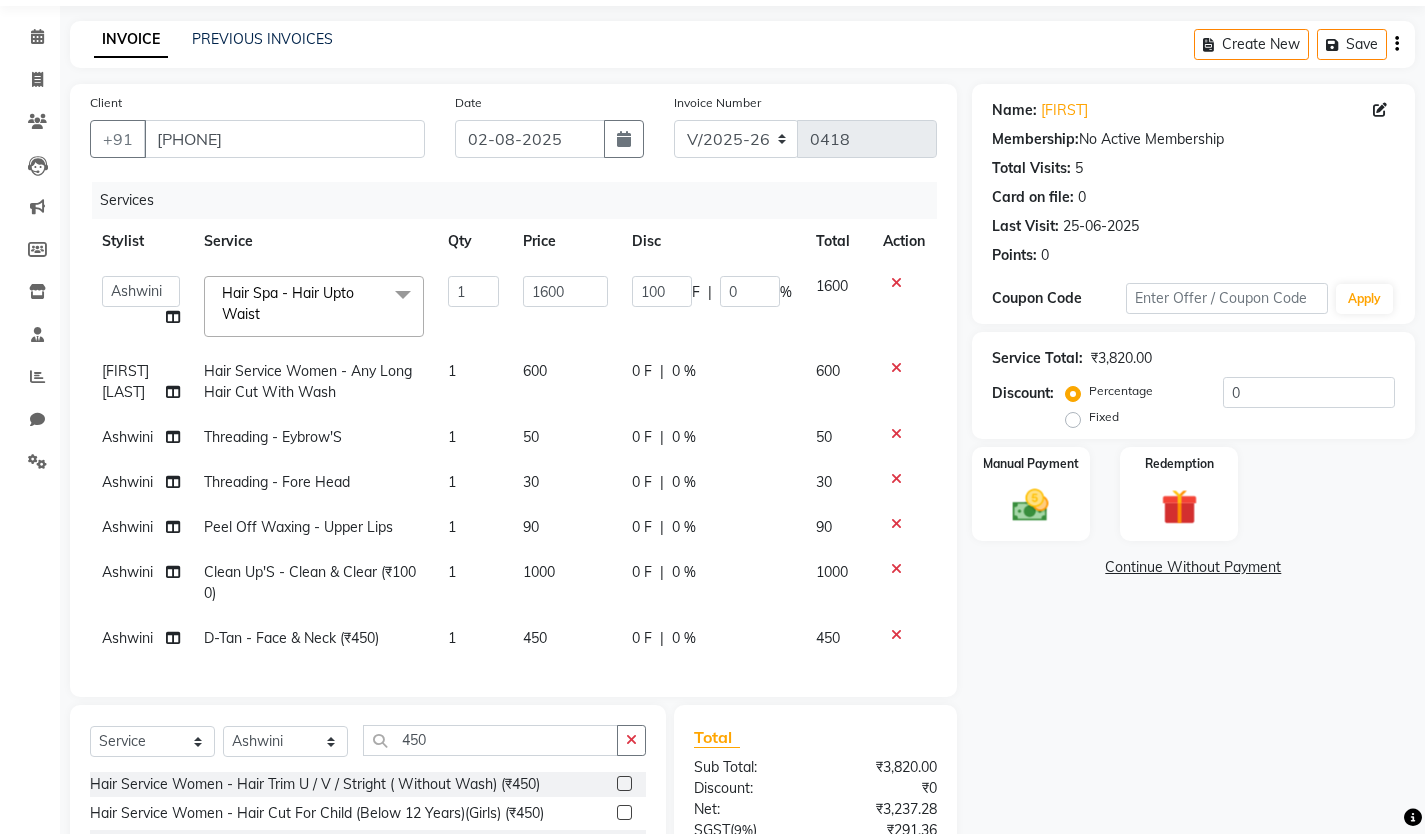 click on "[FIRST] [LAST] [FIRST] [FIRST] [FIRST] [FIRST] [FIRST] [FIRST] [FIRST] [LAST] [FIRST] [FIRST] Hair Spa - Hair Upto Waist x Hair Service Men - Hair Cut With Wash (₹300) Hair Service Men - Hair Cut For Child (Below 12 Years) (Boys) (₹300) Hair Service Men - Hair Wash With Style (₹100) Hair Service Men - Clean Beard (₹100) Hair Service Men - Global Hair Color Majirel (Male) (₹1000) Hair Service Men - Global Hair Color Inoa (Male) (₹1200) Hair Service Men - Highlight'S (Male) (₹1000) Hair Service Men - Head Massage (Male) (₹500) Hair Service Men - Anti Hair Fall Treatment (Male) (₹850) Hair Service Men - Anti Dandruff Treatment (Male) (₹850) Hair Service Men - Male Threading (₹70) Hair Service Men - Hair Spa (₹800) Hair Service Women - Hair Trim U / V / Stright ( Without Wash) (₹450) Hair Service Women - Any Long Hair Cut With Wash (₹600) Hair Service Women - Hair Cut For Child (Below 12 Years)(Girls) (₹450) Hair Service Women - Frings Cut (₹200) Hair Ampuls (₹300) 1 F" 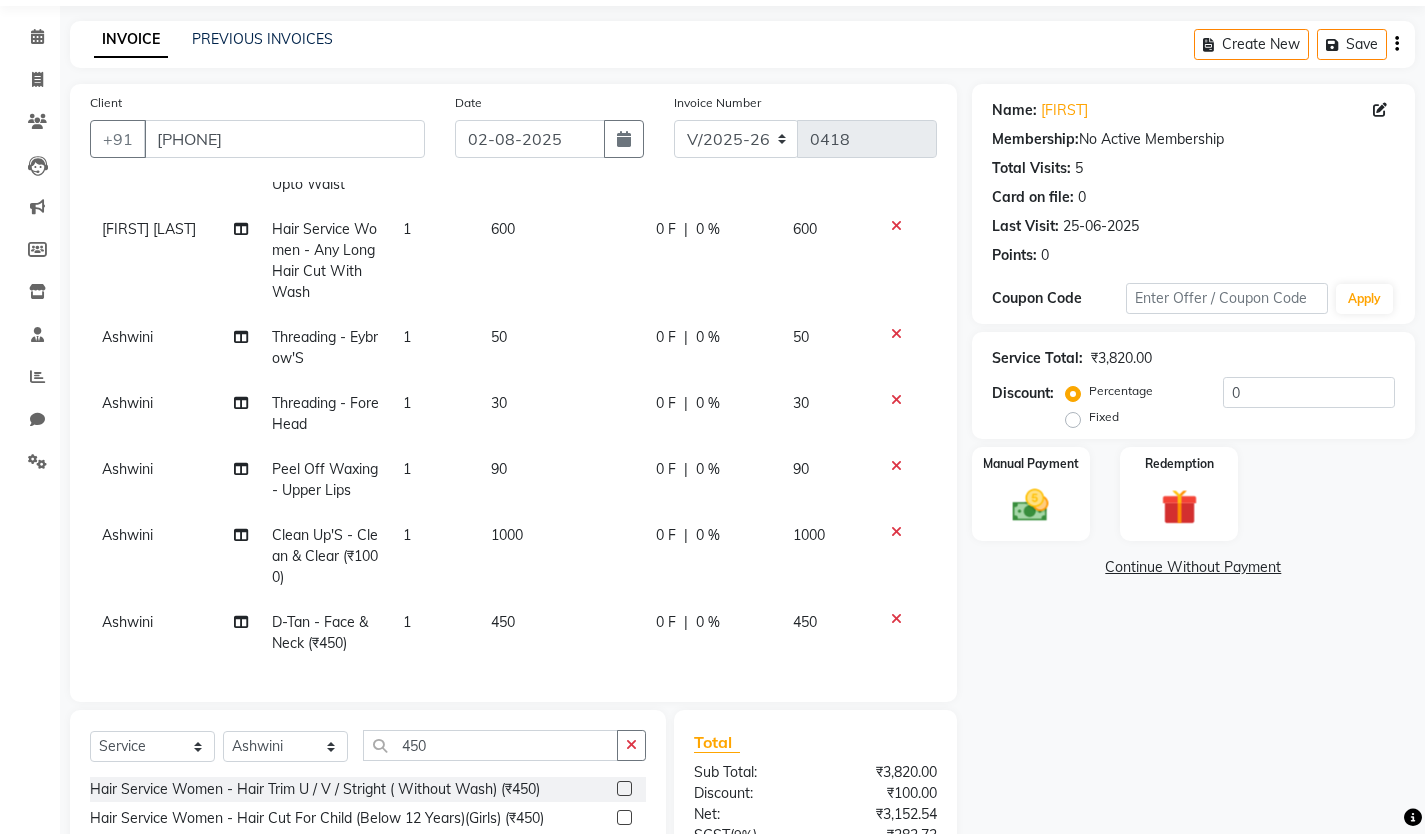 scroll, scrollTop: 138, scrollLeft: 0, axis: vertical 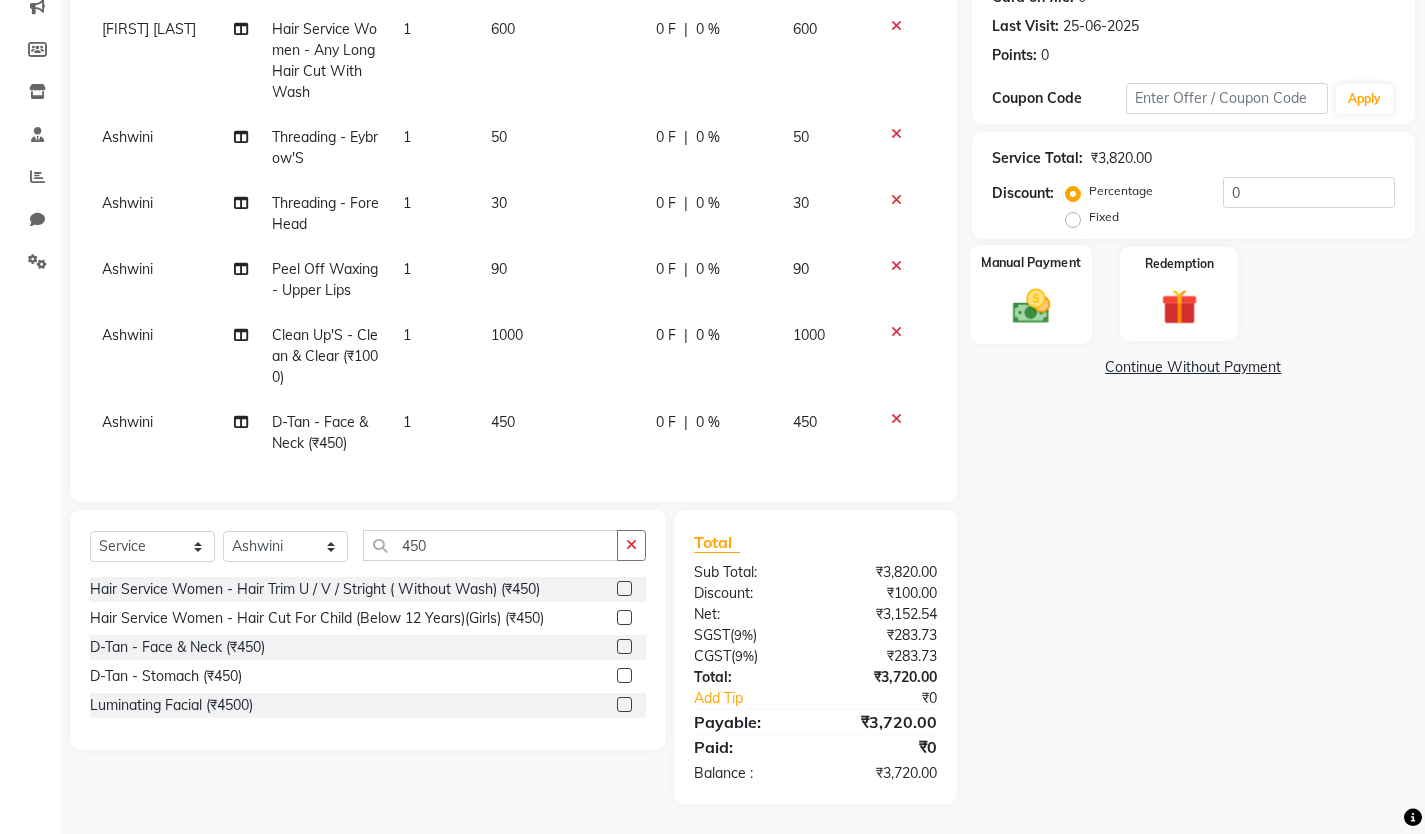 click 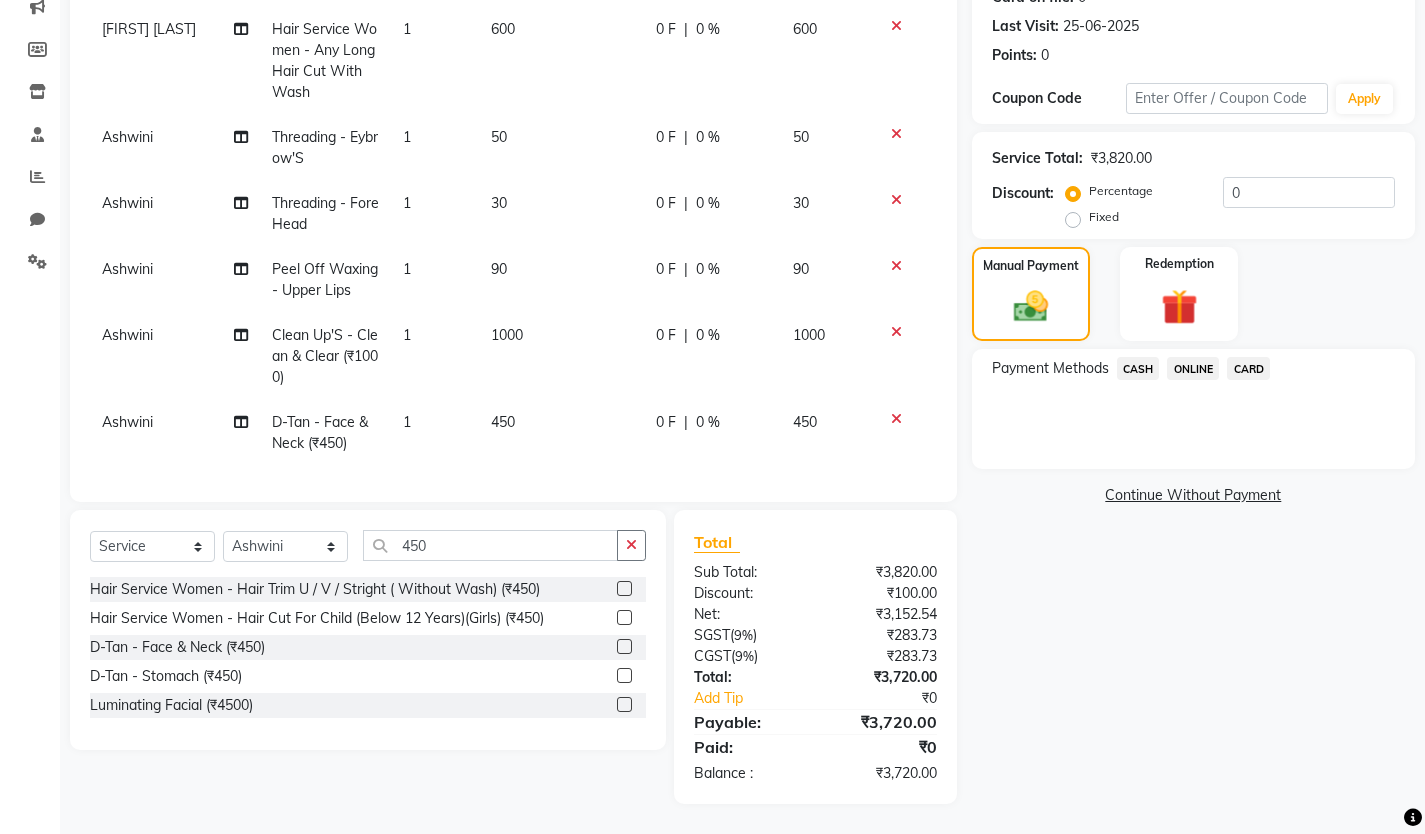 click on "ONLINE" 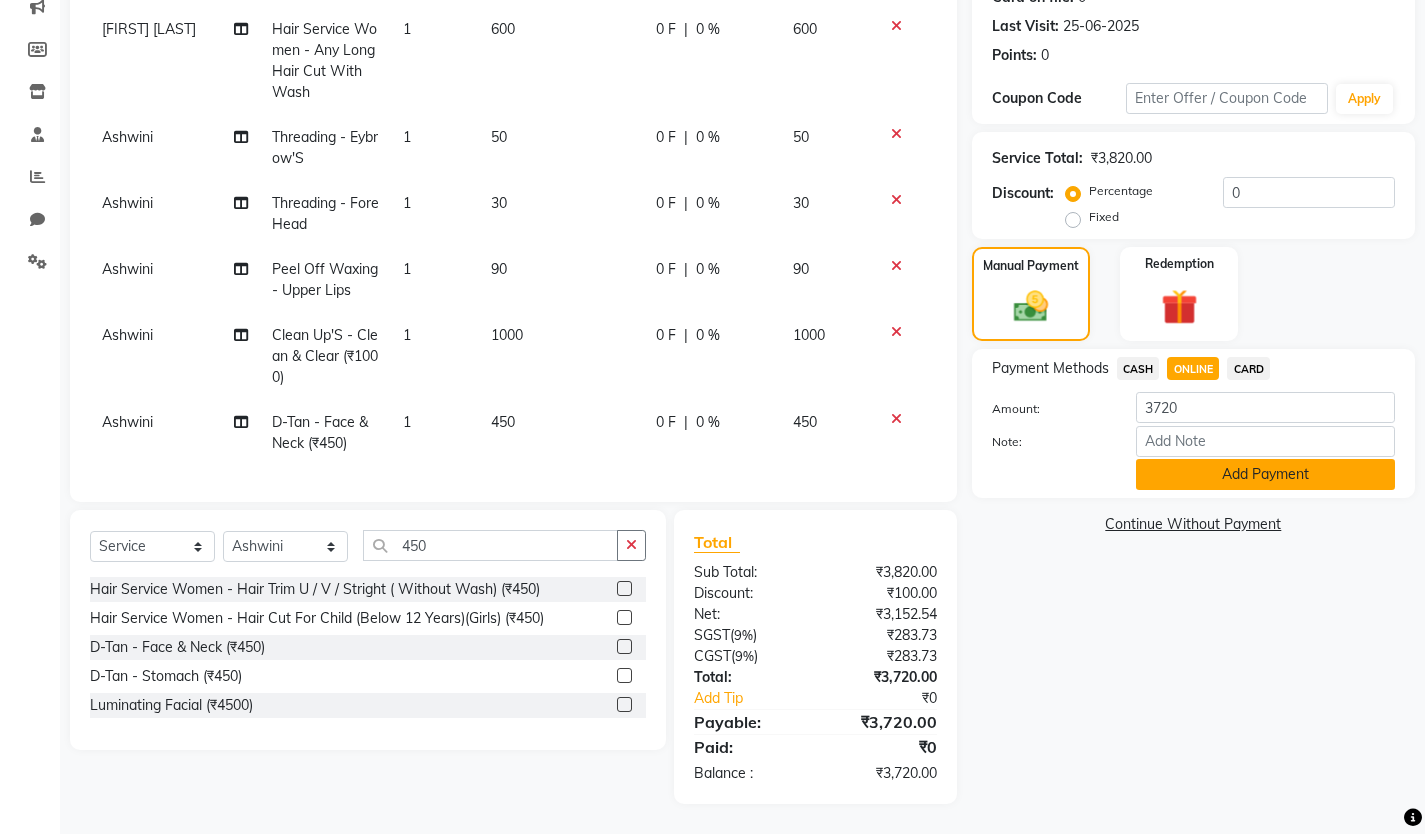 click on "Add Payment" 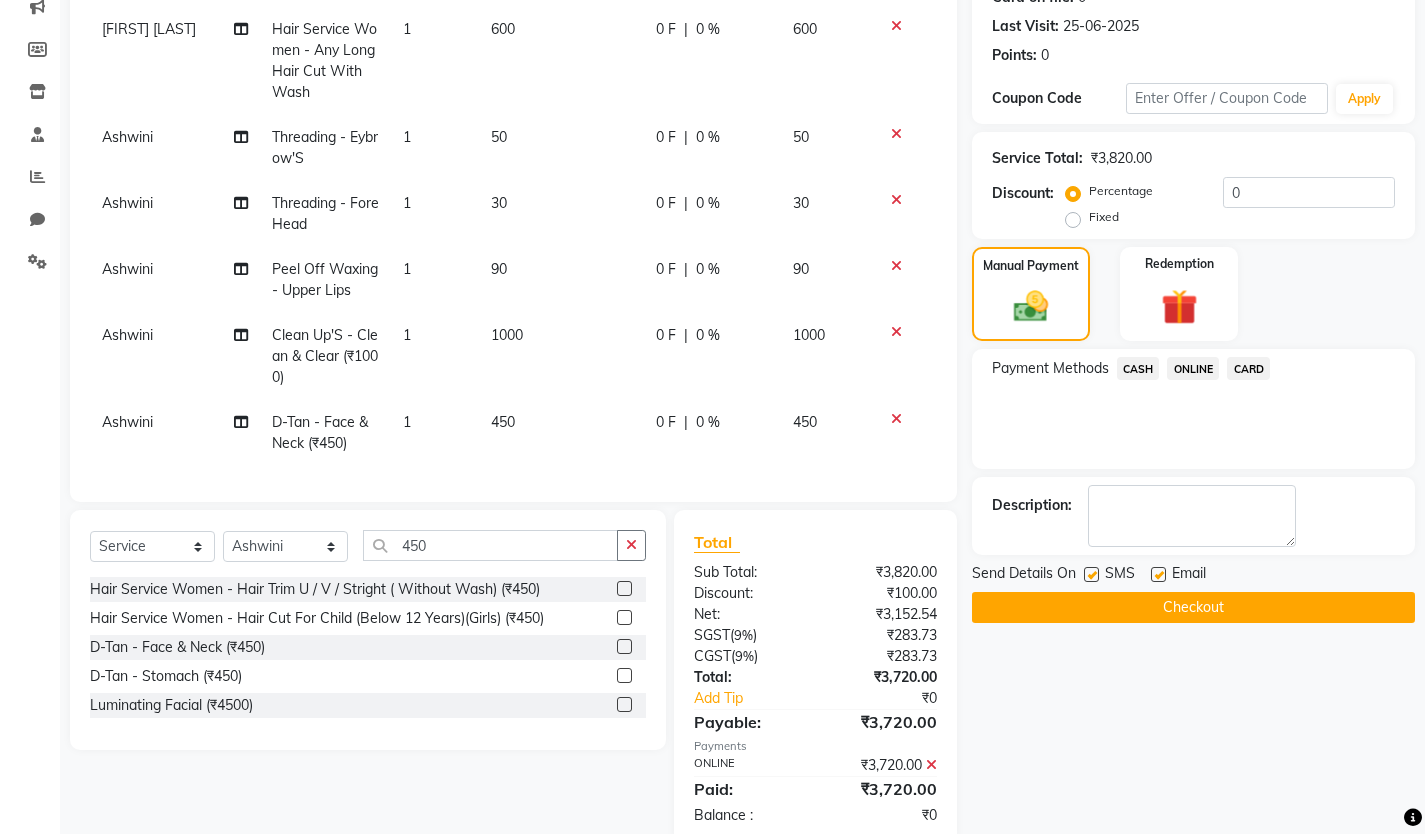 click 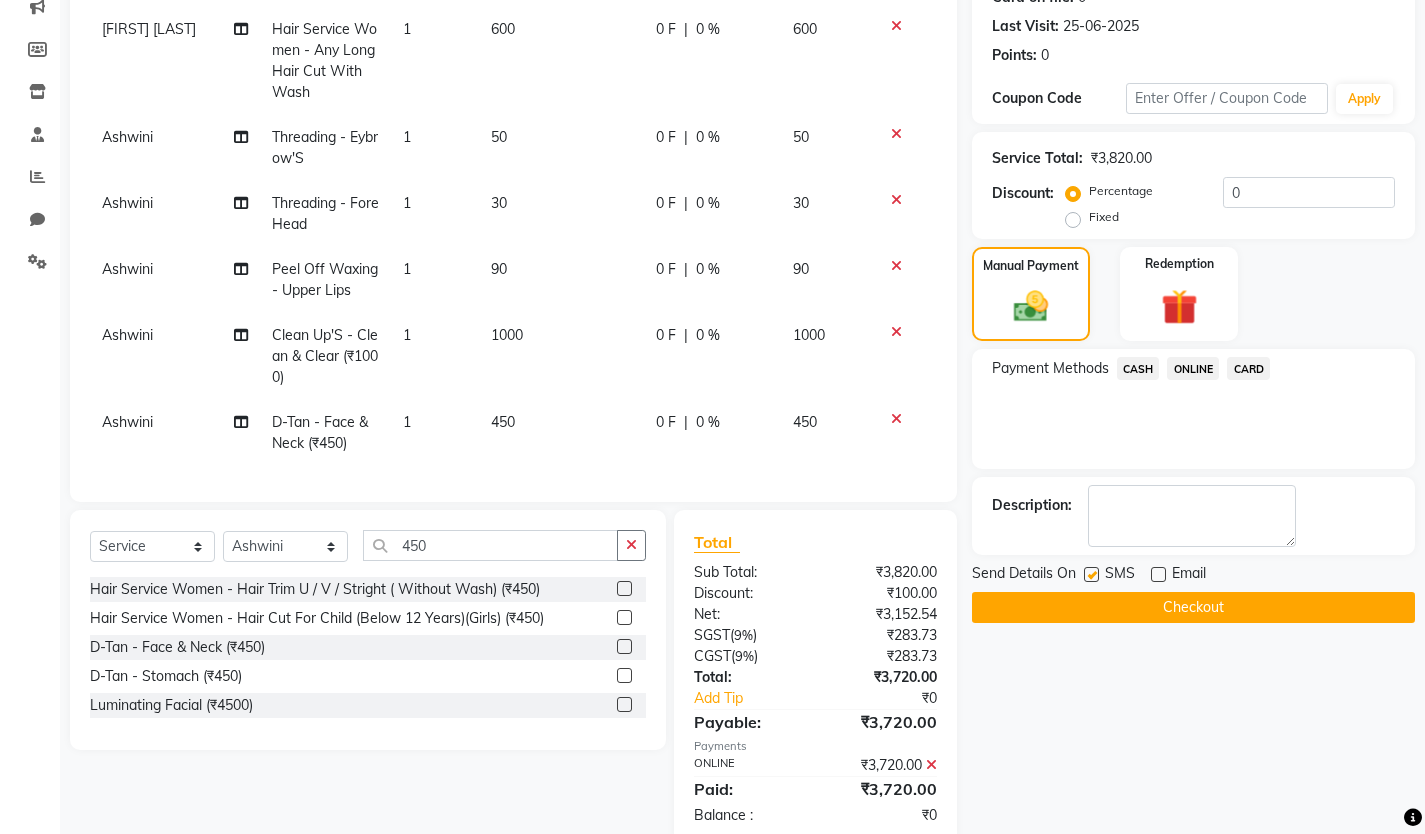 click 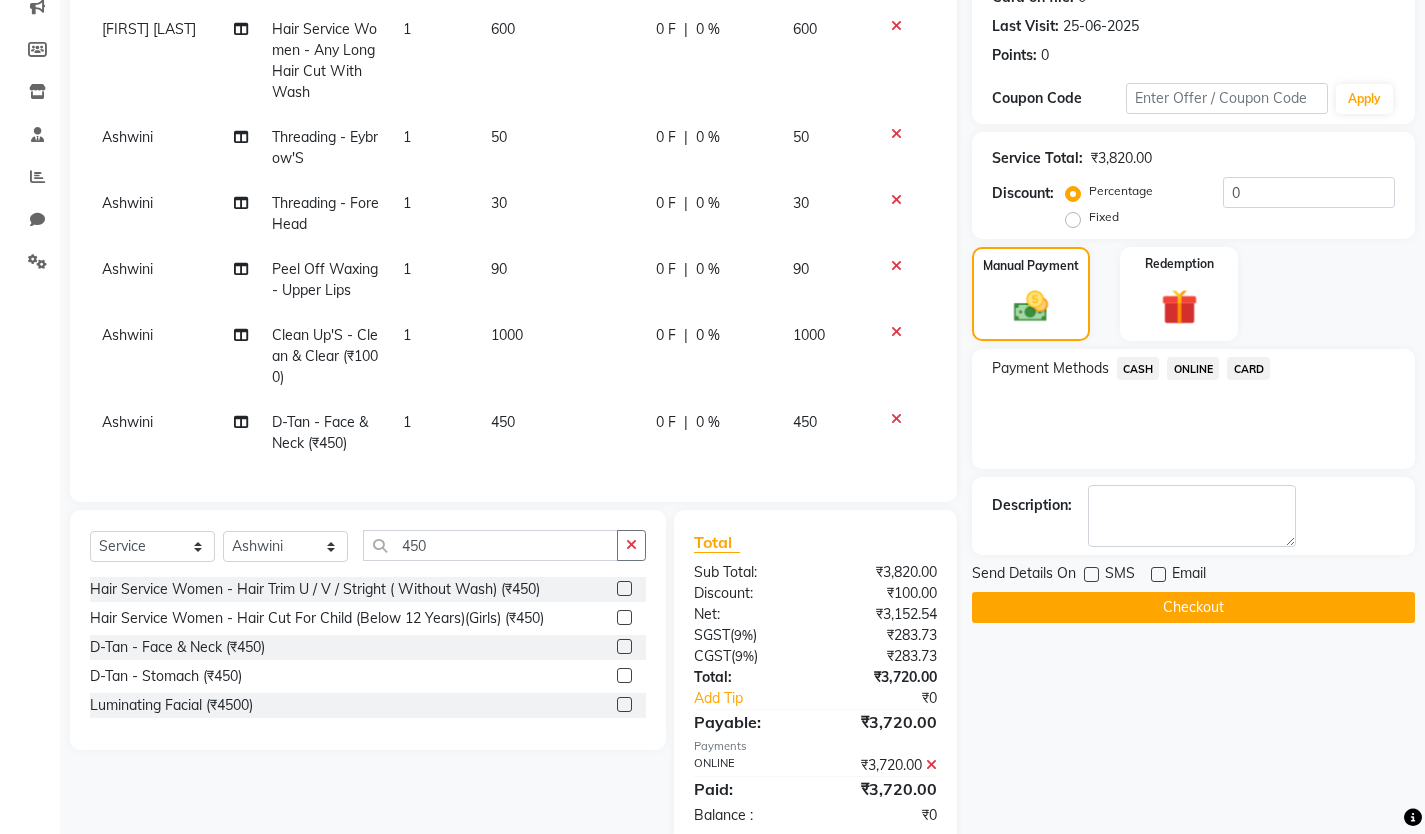 click on "Checkout" 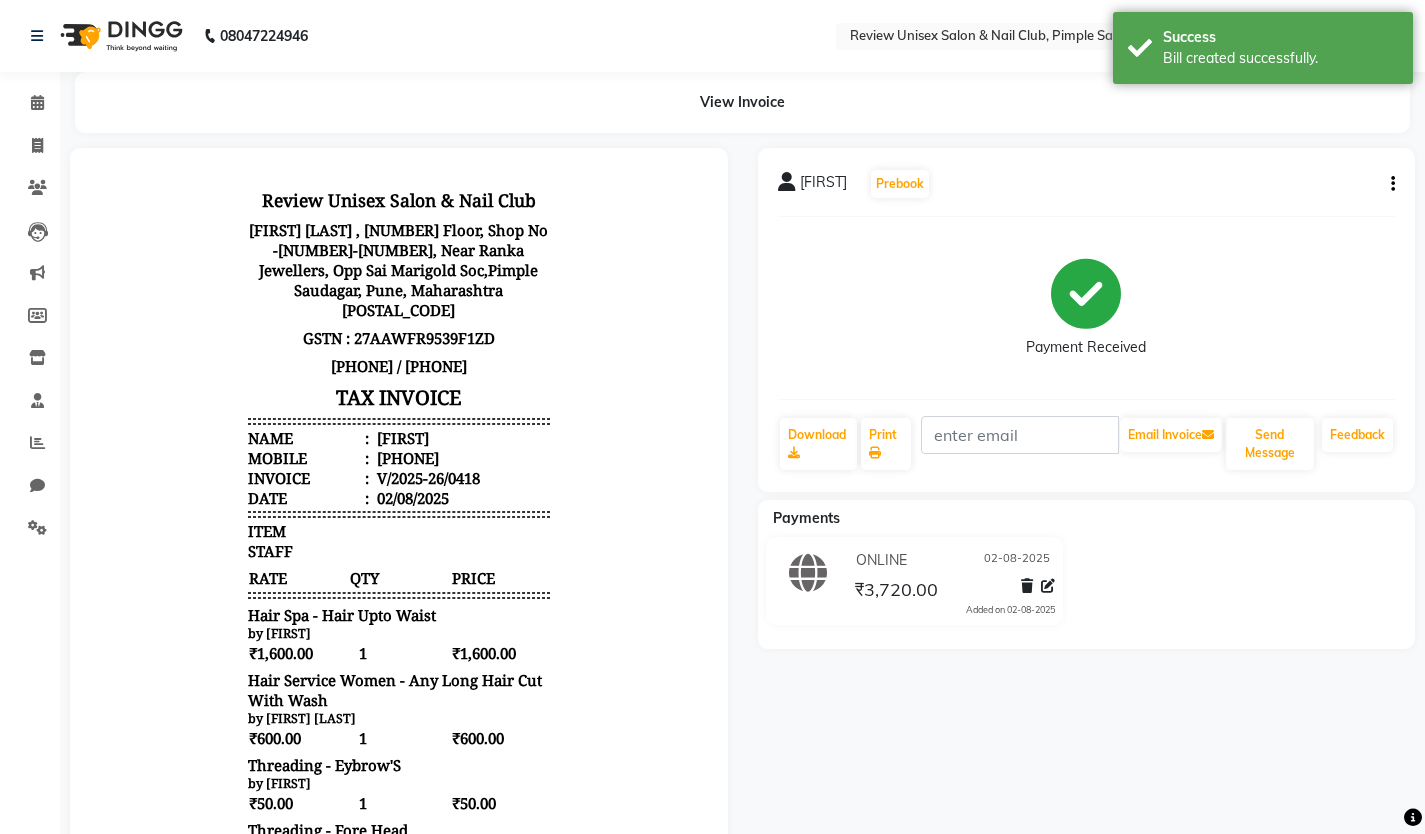 scroll, scrollTop: 0, scrollLeft: 0, axis: both 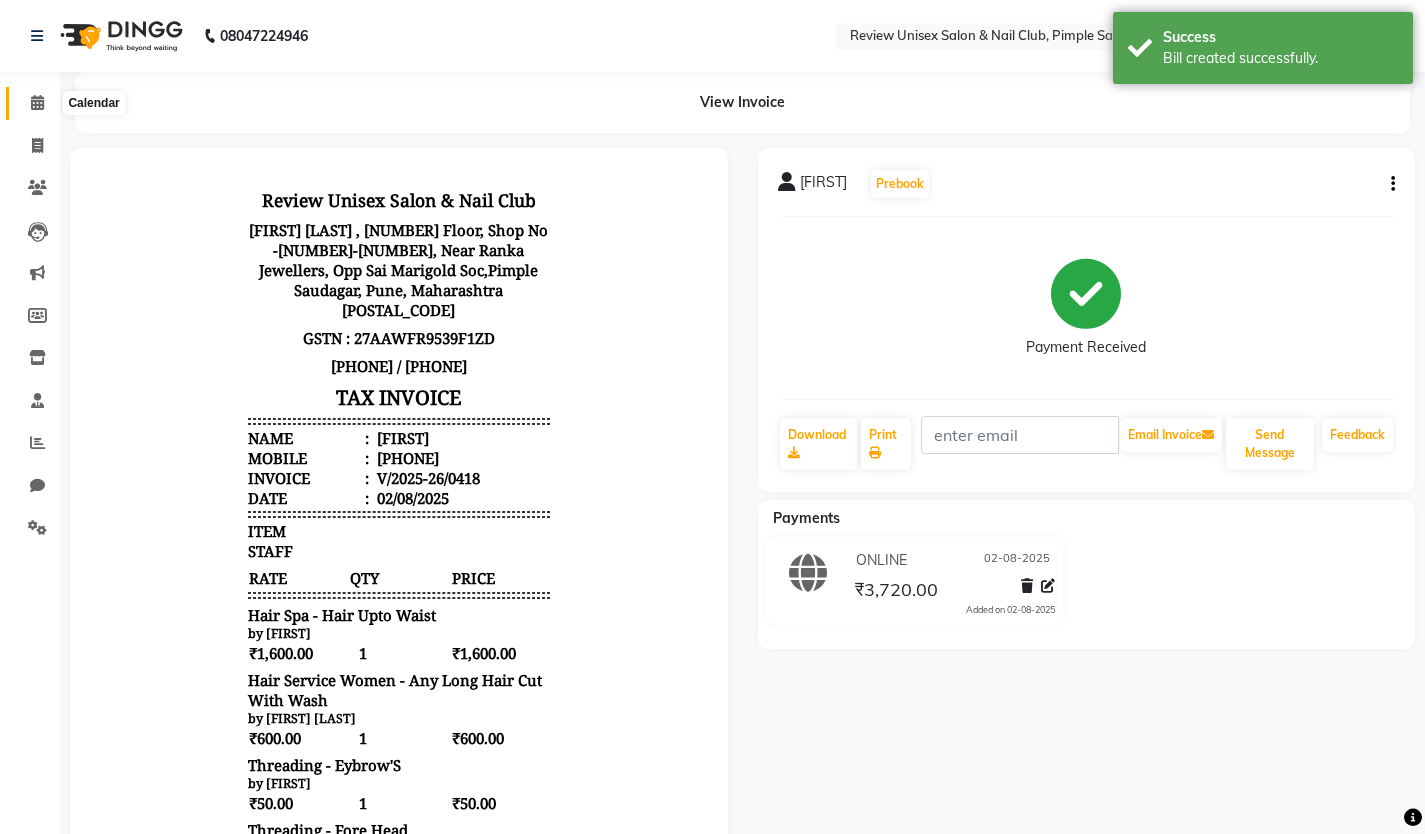 click 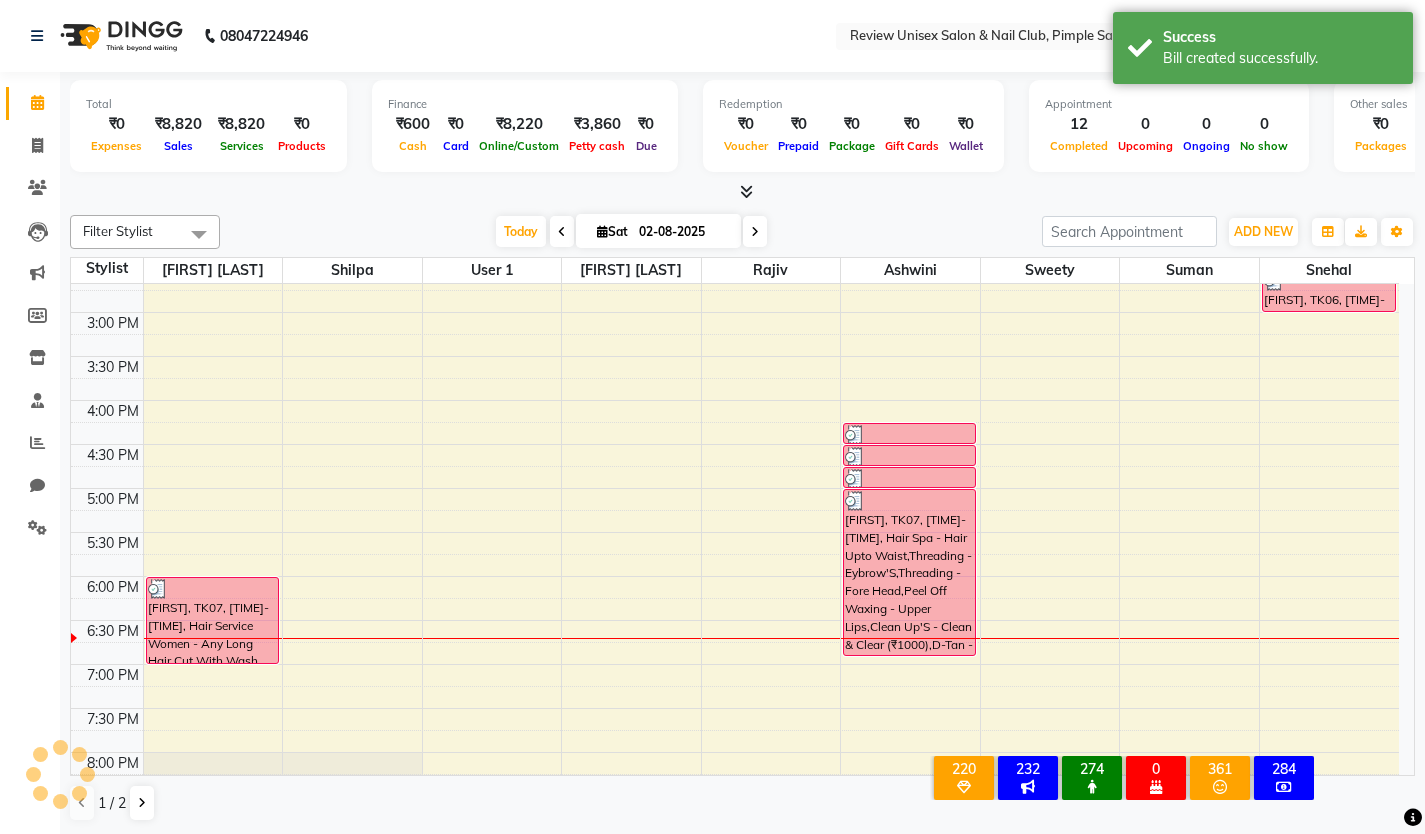 scroll, scrollTop: 500, scrollLeft: 0, axis: vertical 